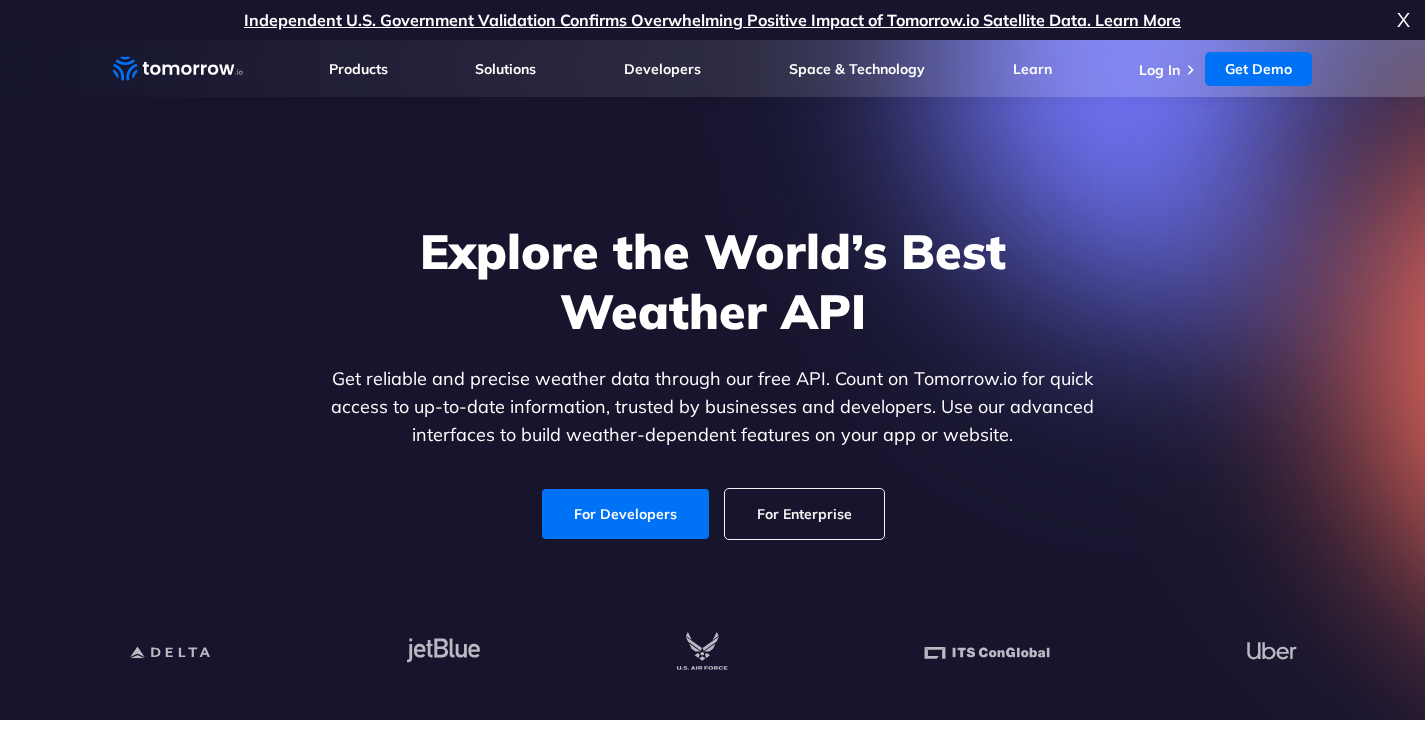 scroll, scrollTop: 493, scrollLeft: 0, axis: vertical 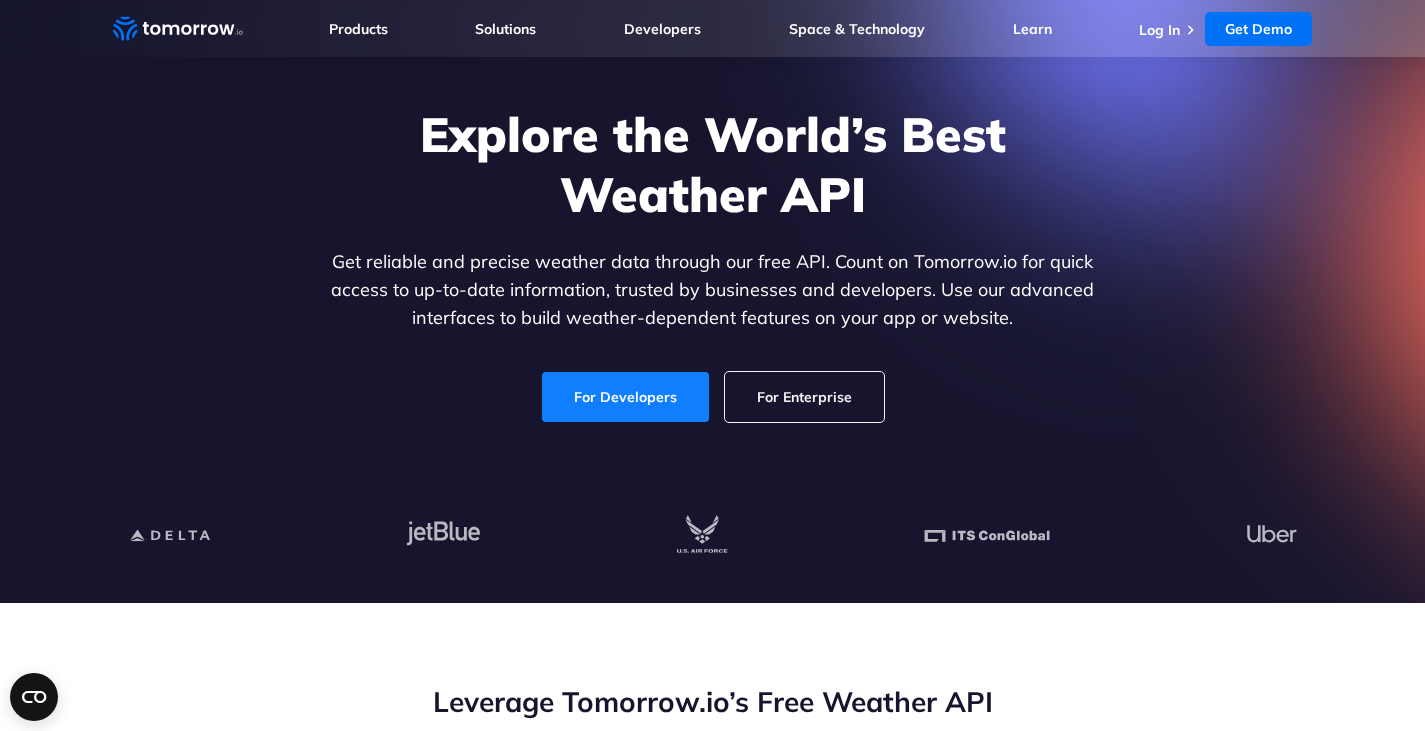click on "For Developers" at bounding box center [625, 397] 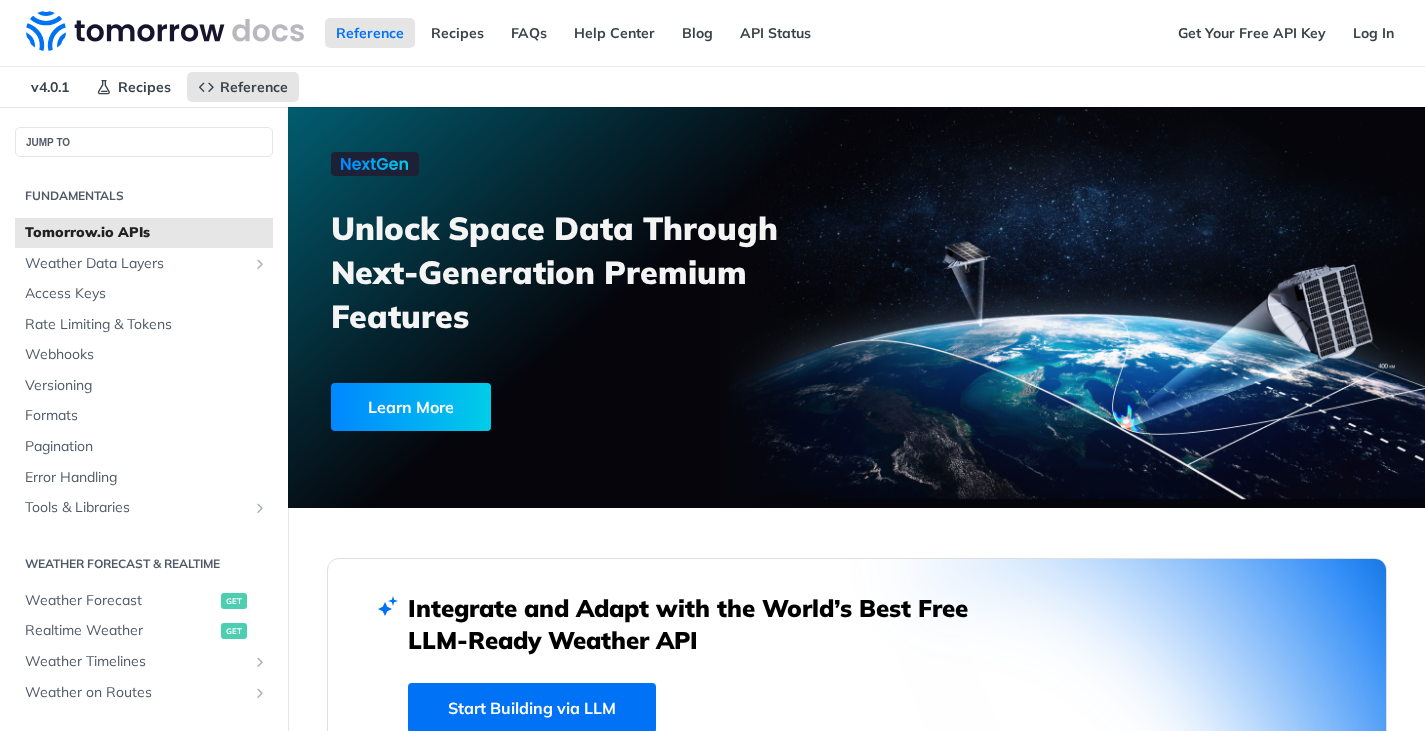 scroll, scrollTop: 0, scrollLeft: 0, axis: both 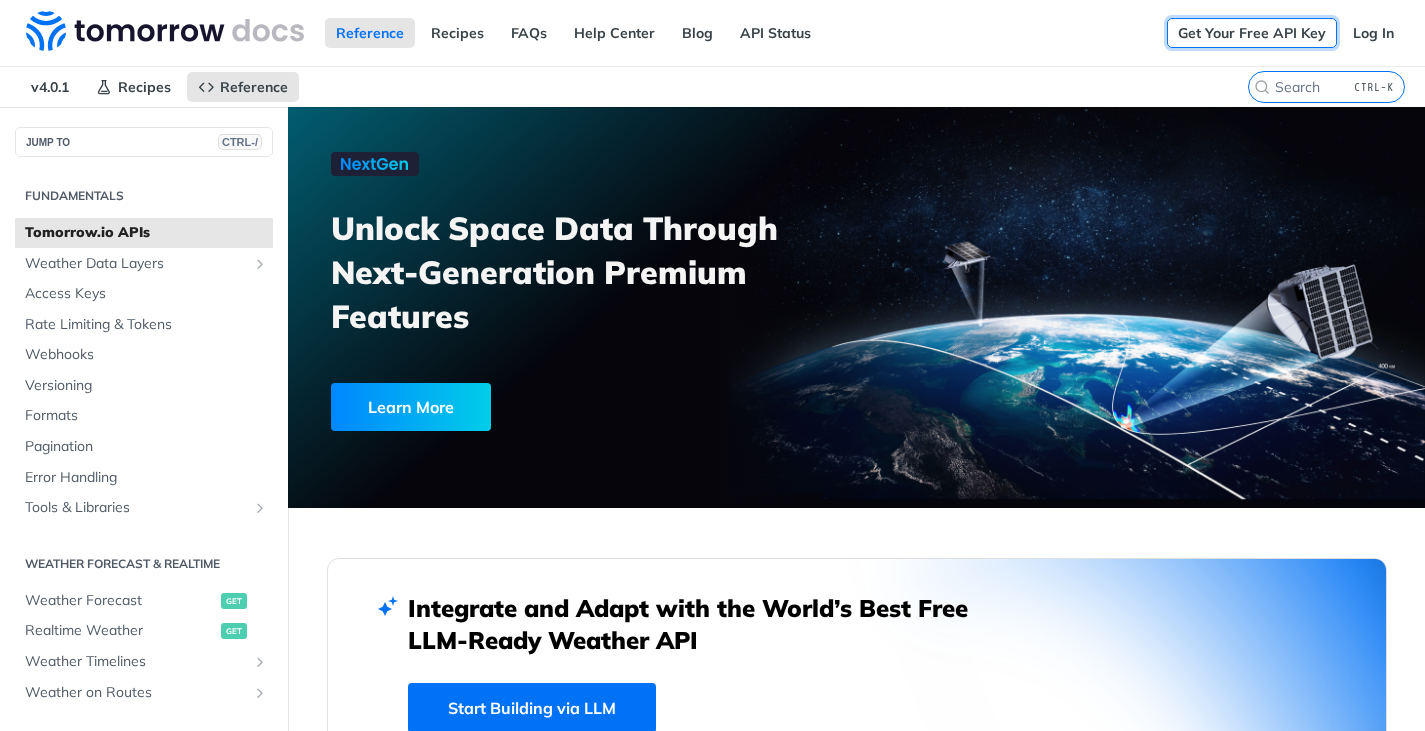 click on "Get Your Free API Key" at bounding box center (1252, 33) 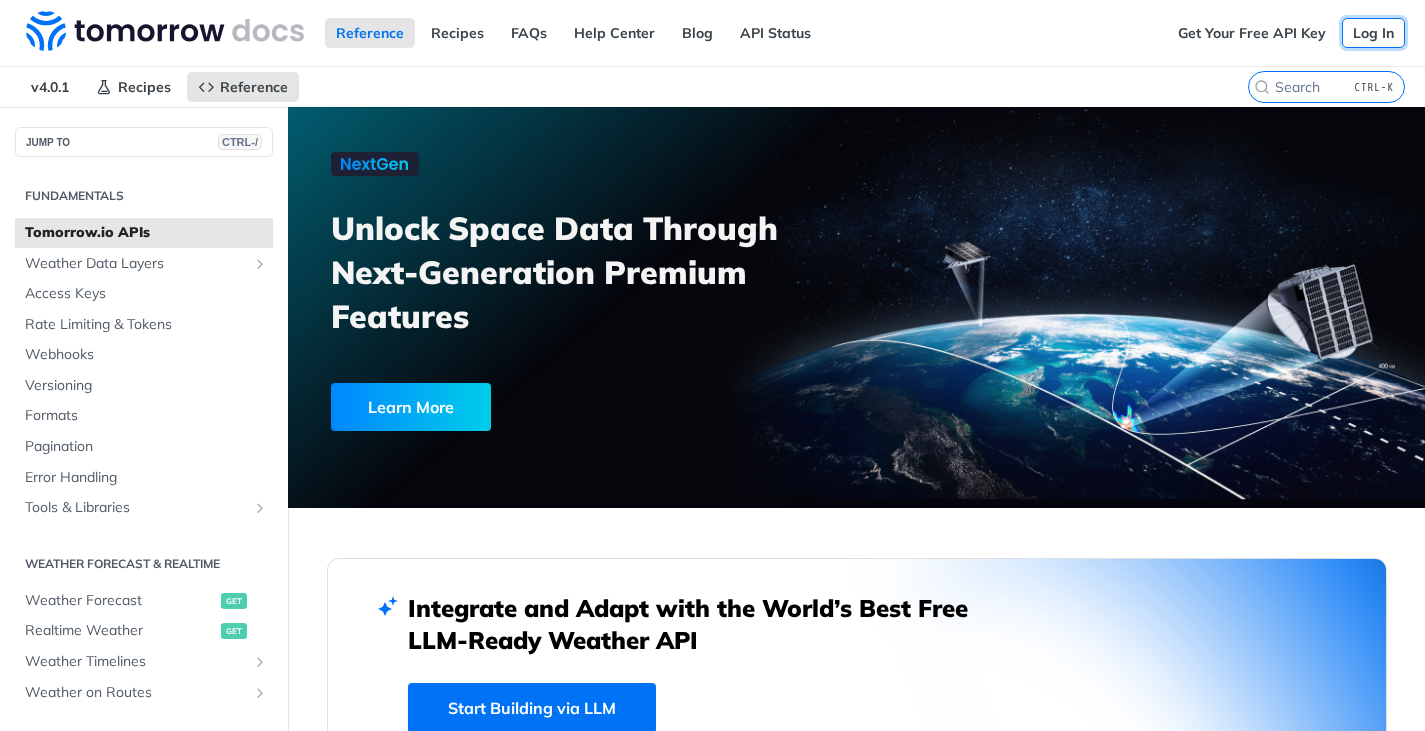 click on "Log In" at bounding box center [1373, 33] 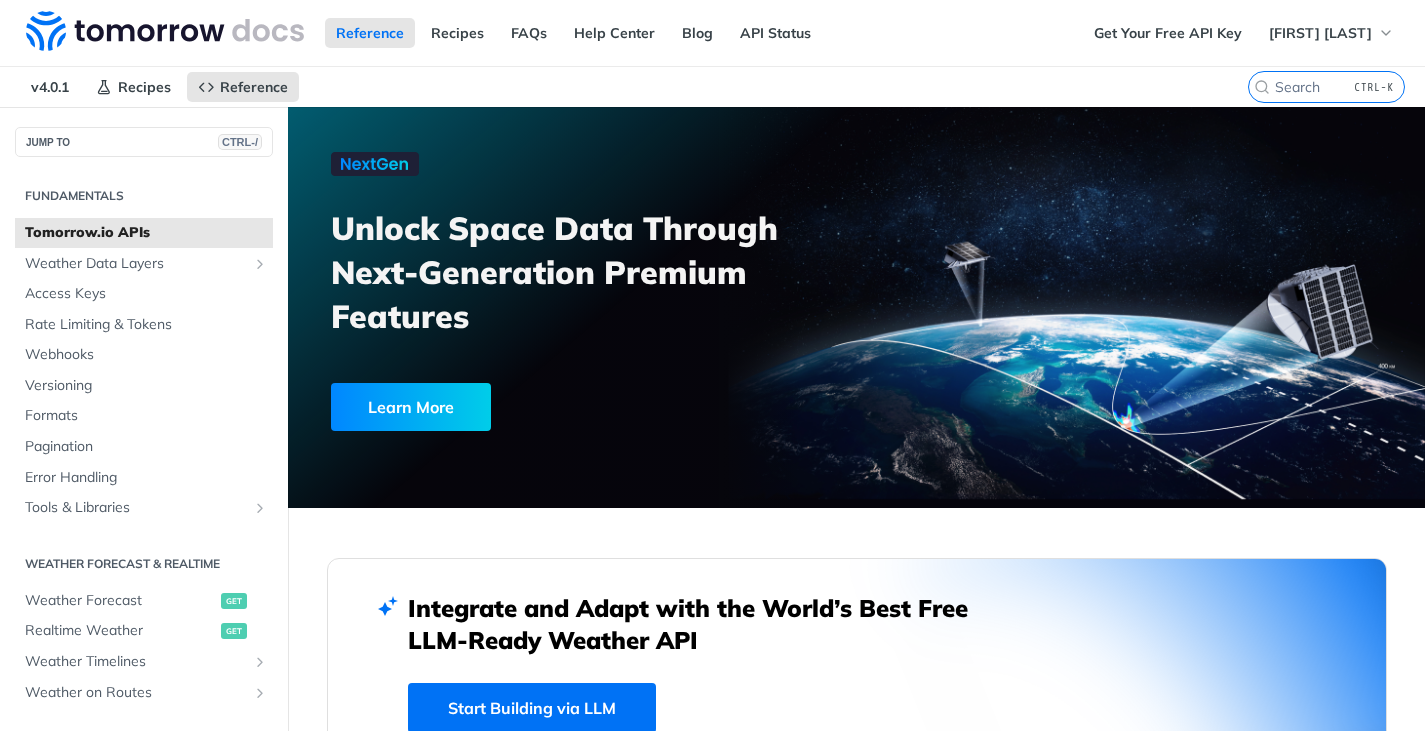 scroll, scrollTop: 0, scrollLeft: 0, axis: both 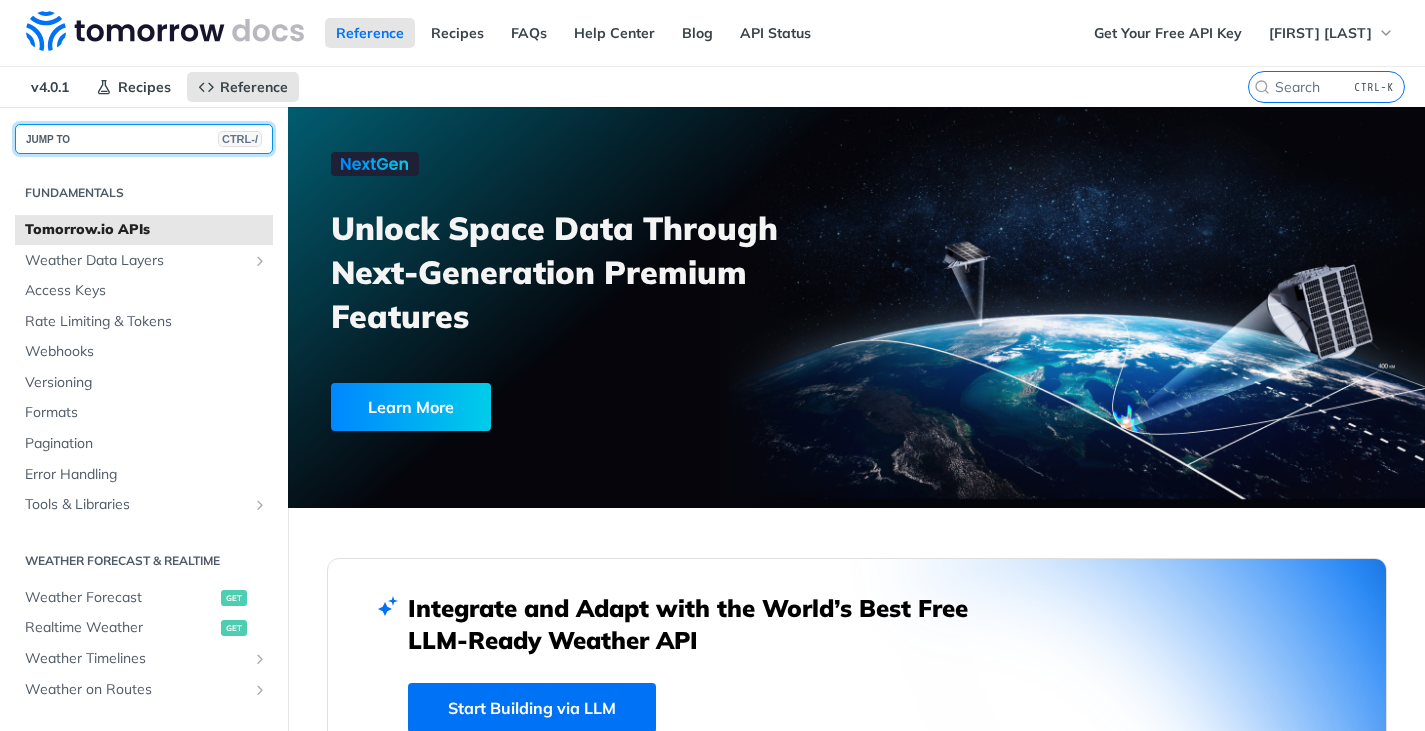 click on "JUMP TO CTRL-/" at bounding box center [144, 139] 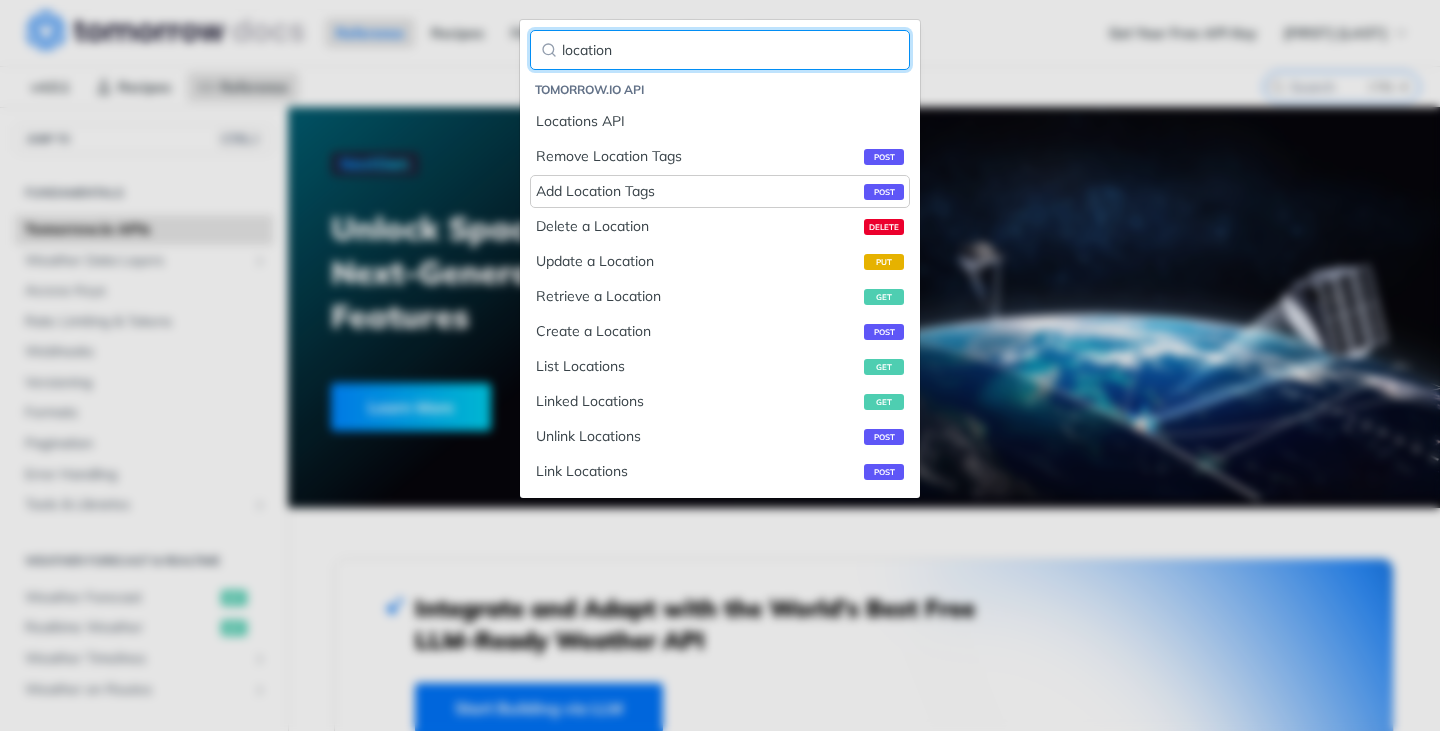 type on "location" 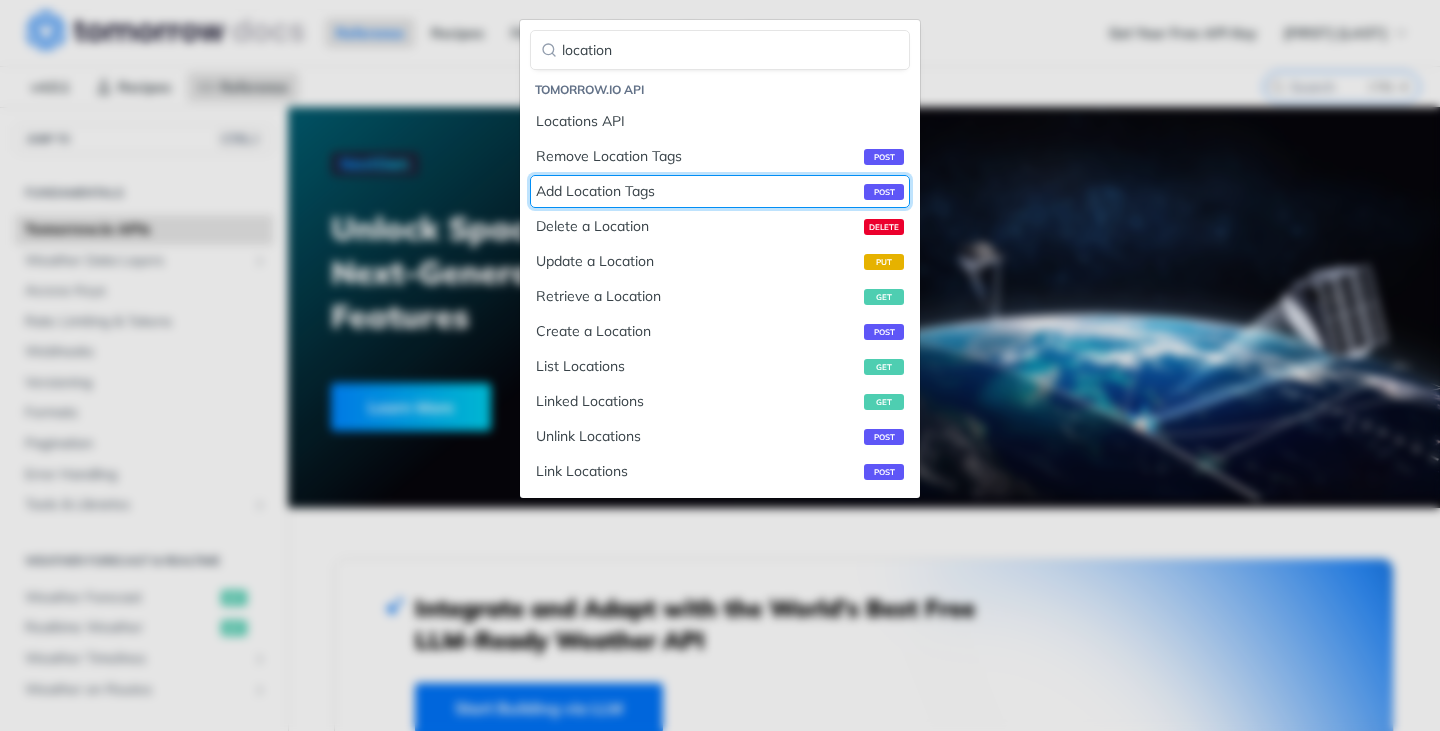 click on "Add Location Tags post" at bounding box center (720, 191) 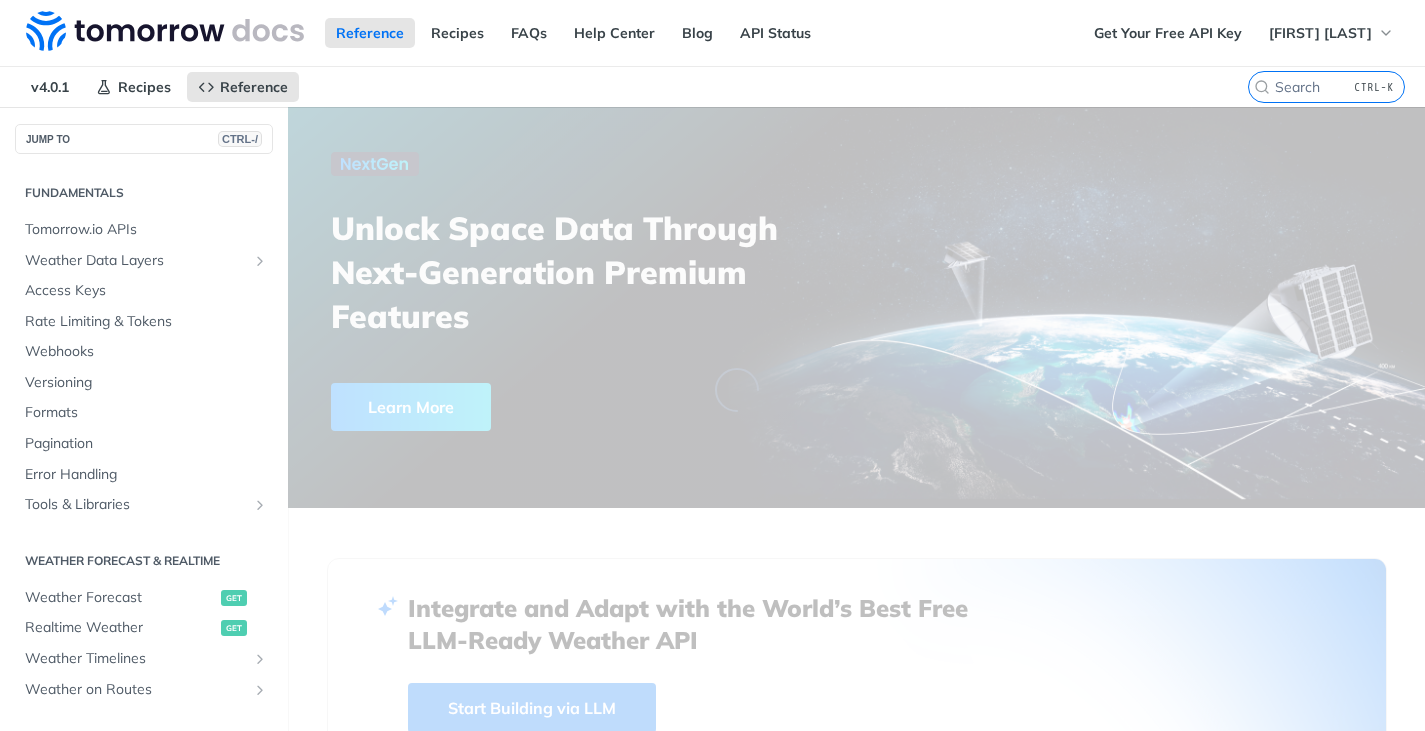 scroll, scrollTop: 831, scrollLeft: 0, axis: vertical 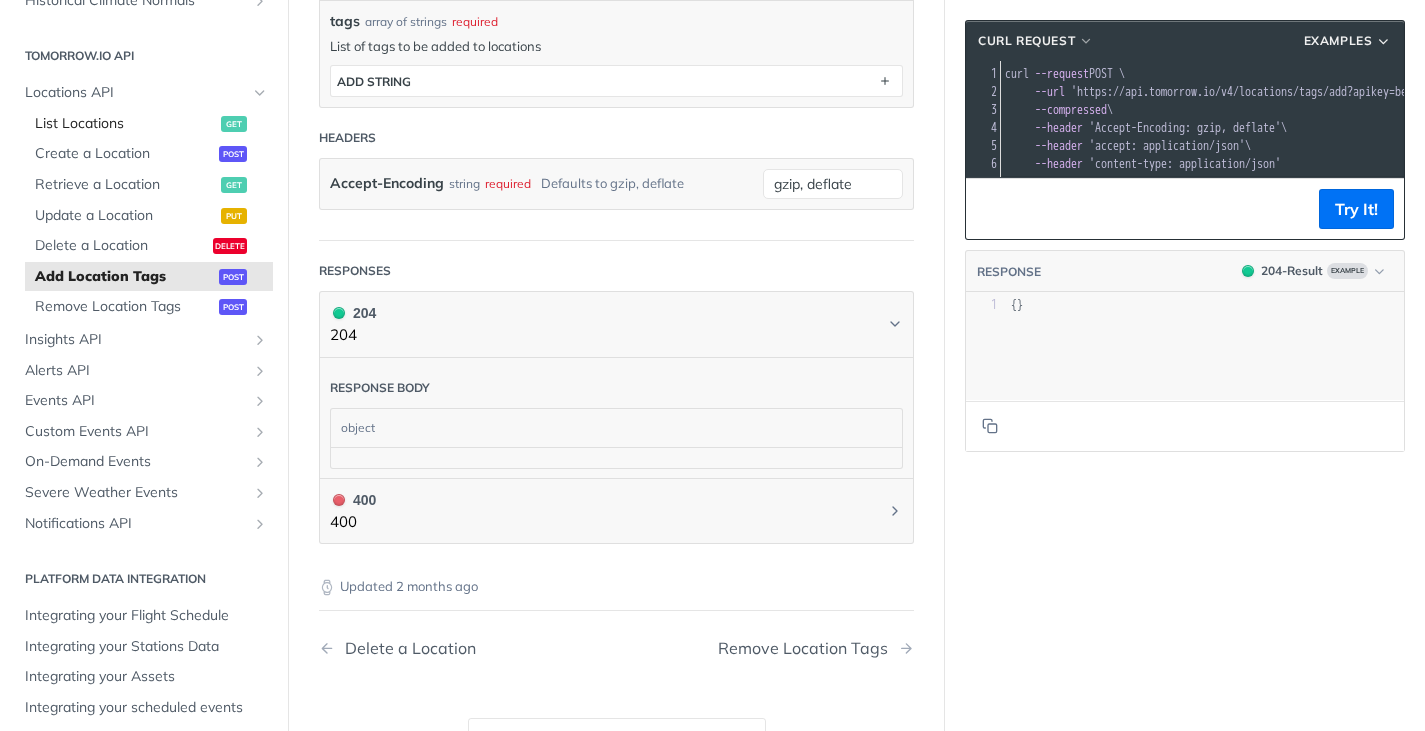 click on "List Locations" at bounding box center [125, 124] 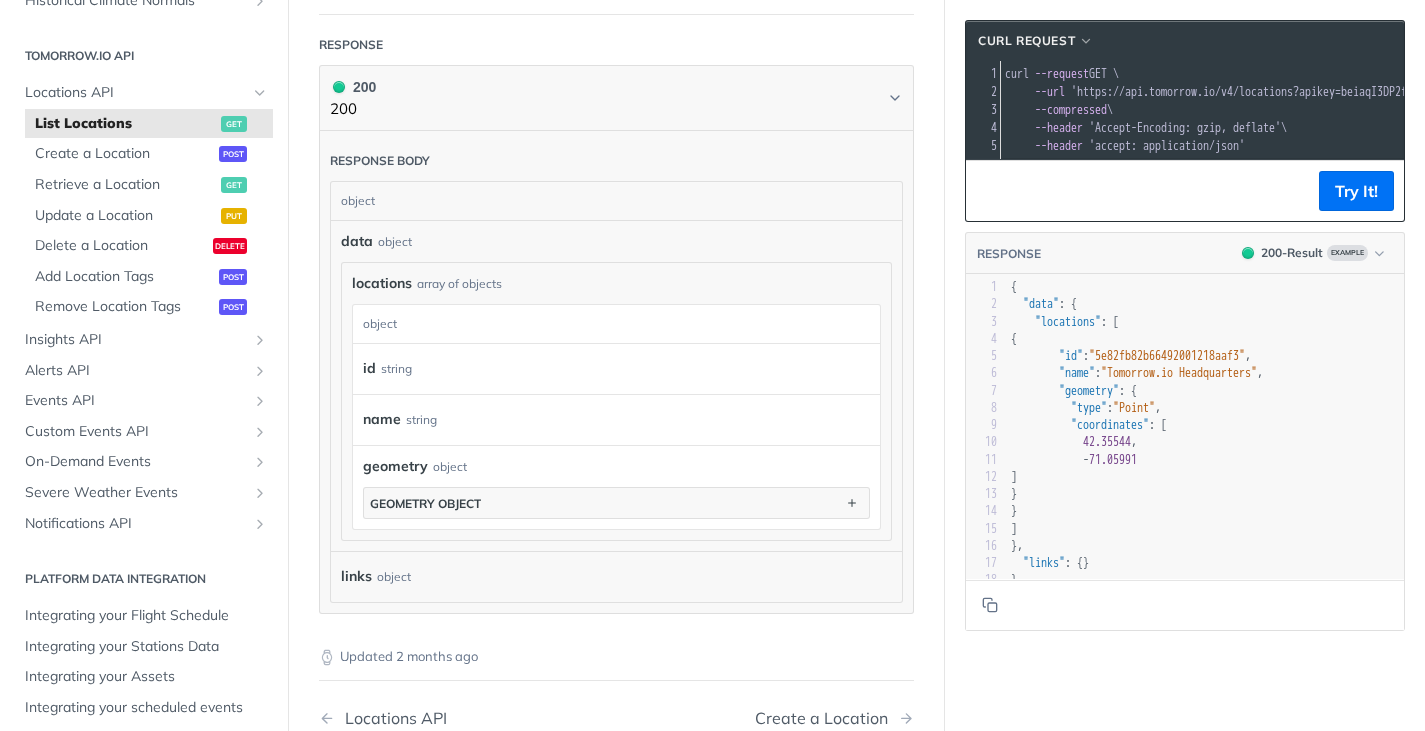 scroll, scrollTop: 507, scrollLeft: 0, axis: vertical 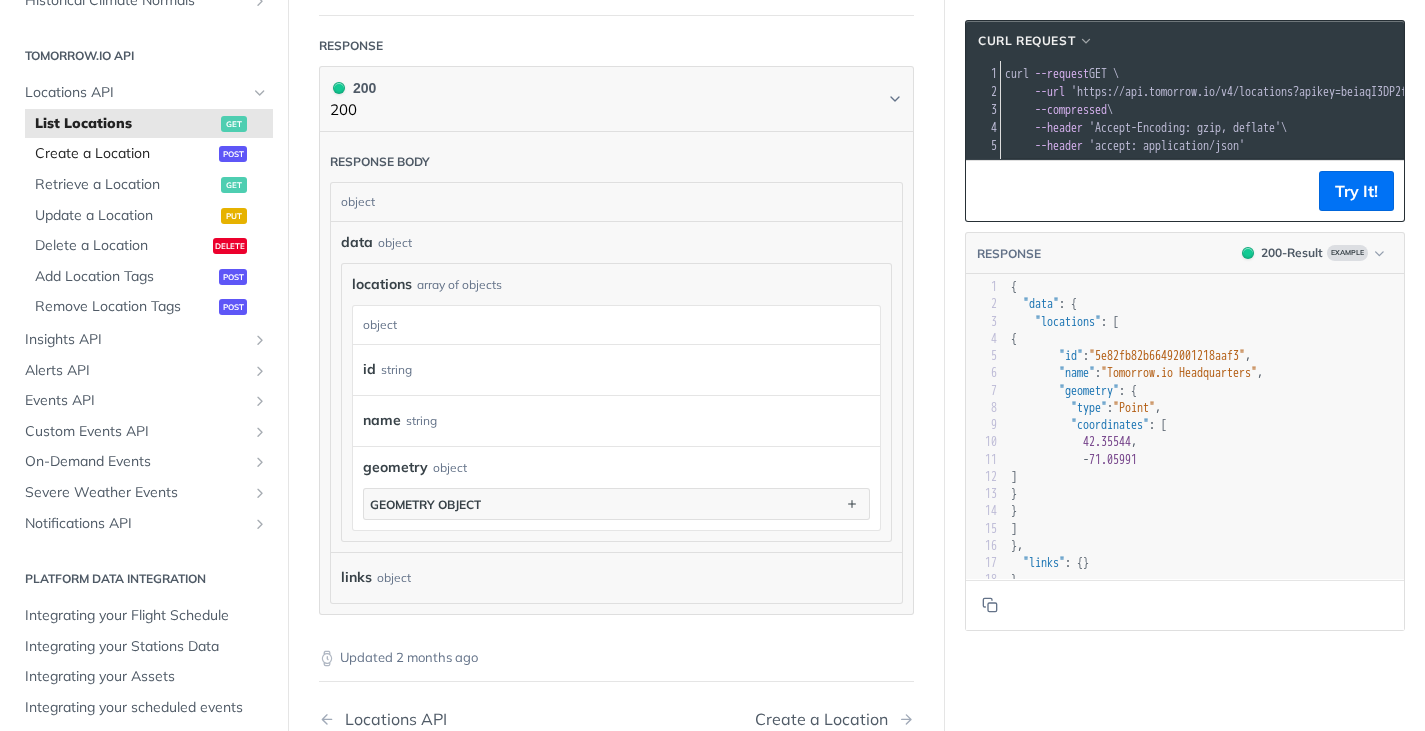 click on "Create a Location" at bounding box center [124, 154] 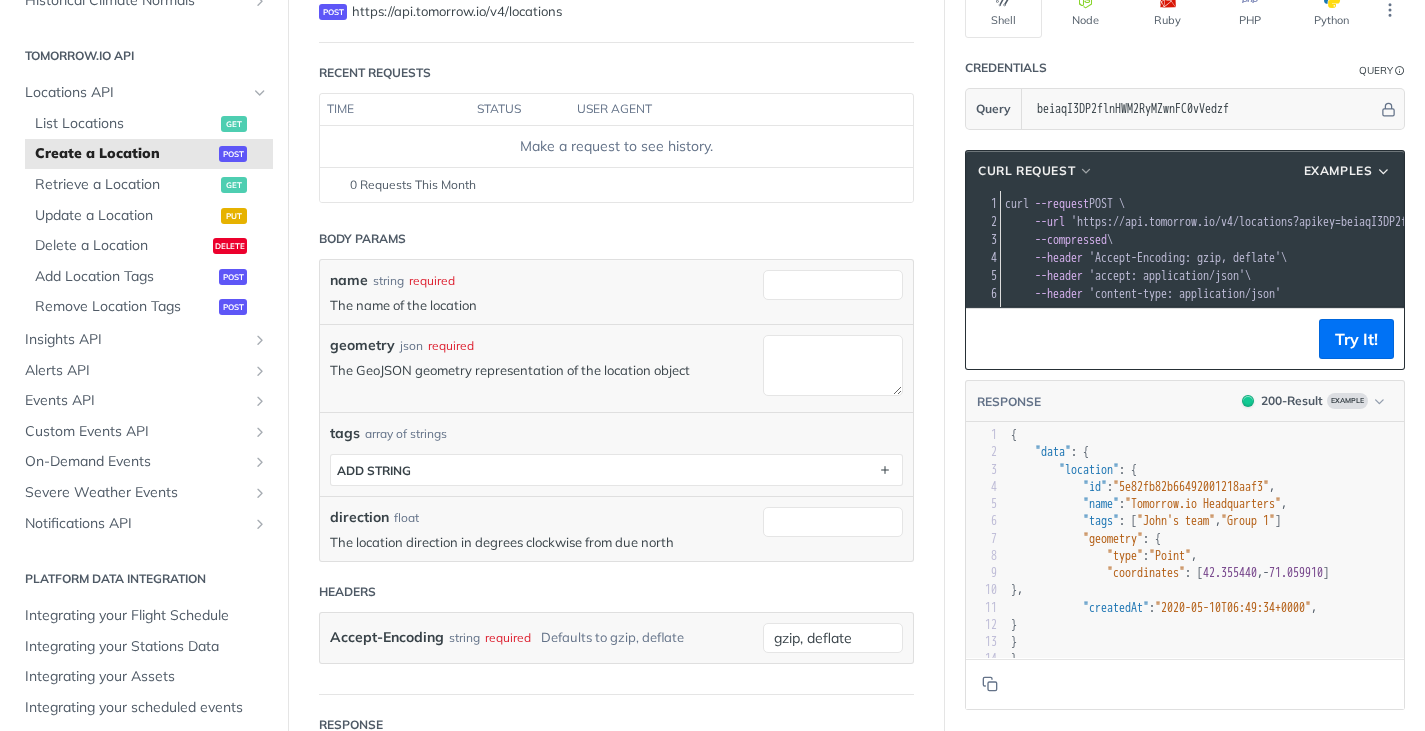 scroll, scrollTop: 191, scrollLeft: 0, axis: vertical 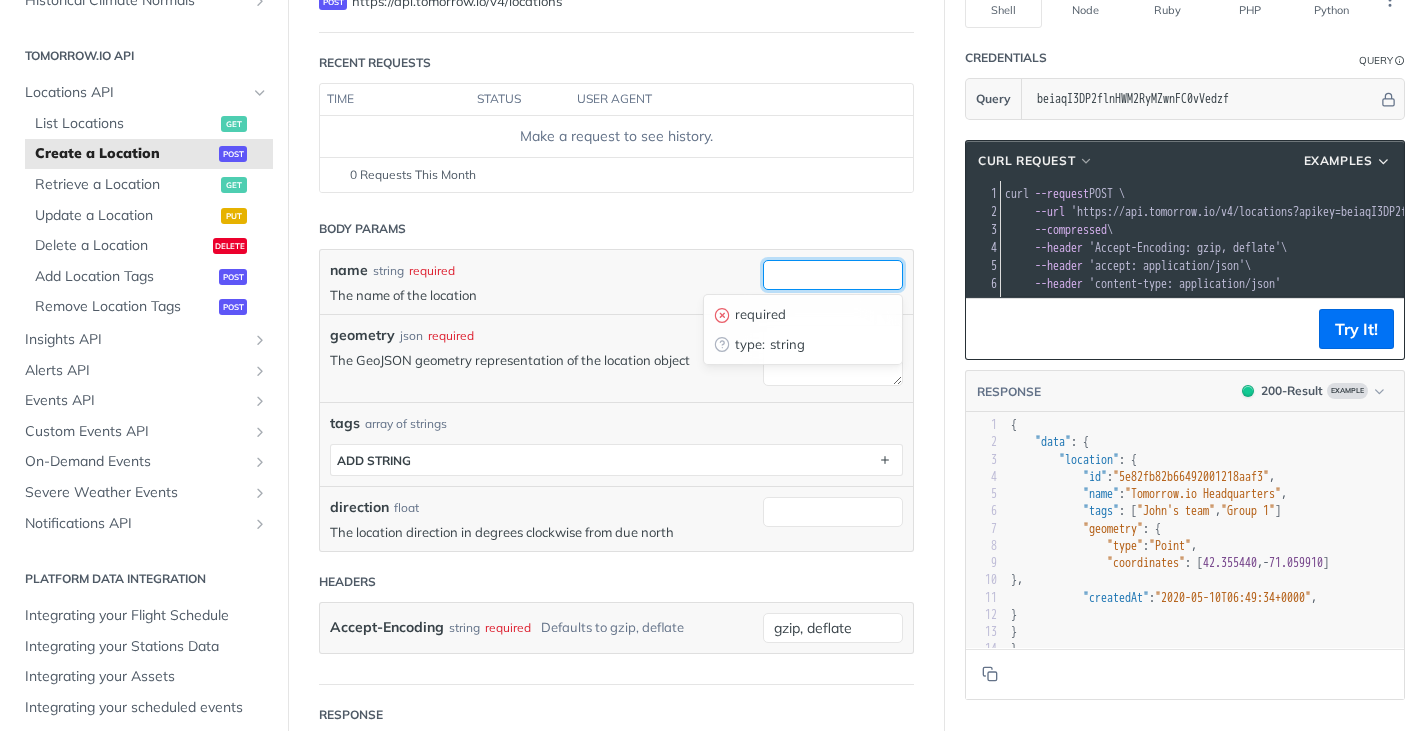 click on "name" at bounding box center (833, 275) 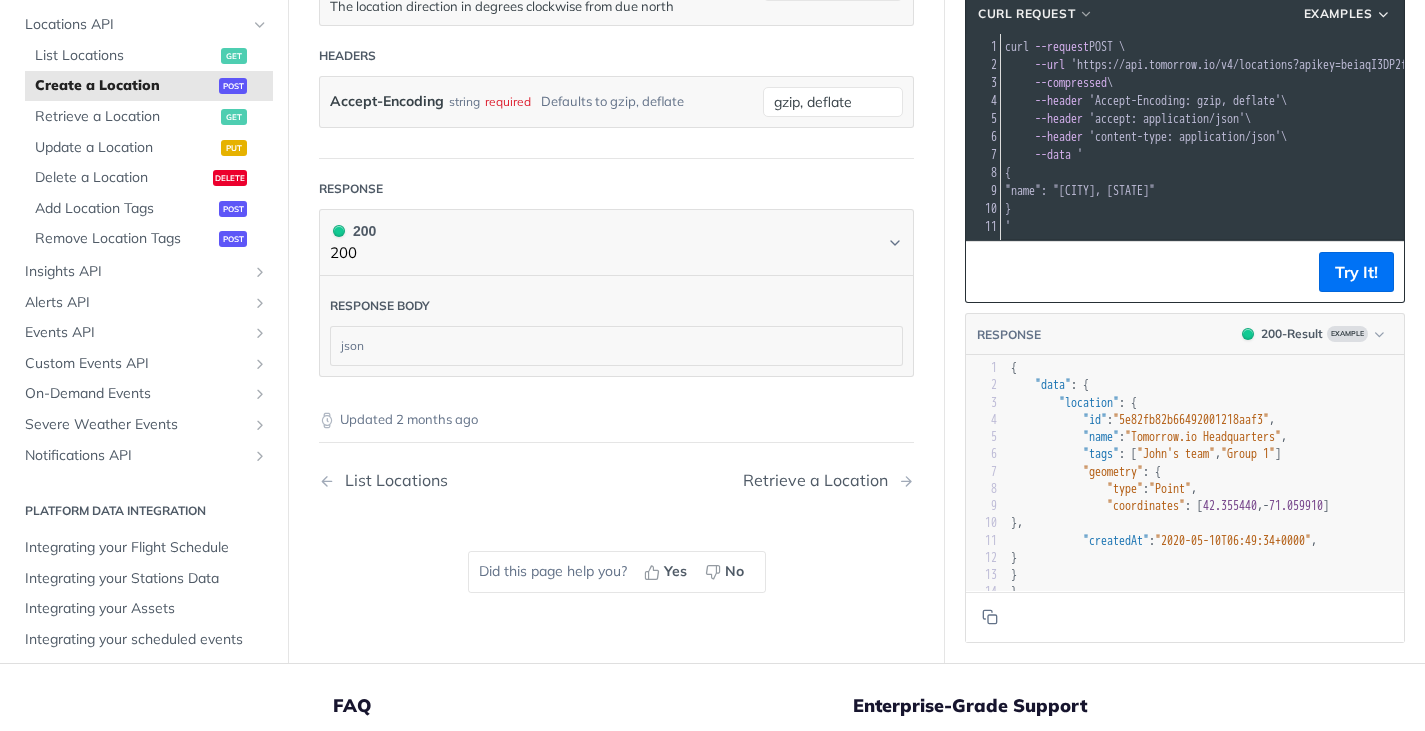 scroll, scrollTop: 718, scrollLeft: 0, axis: vertical 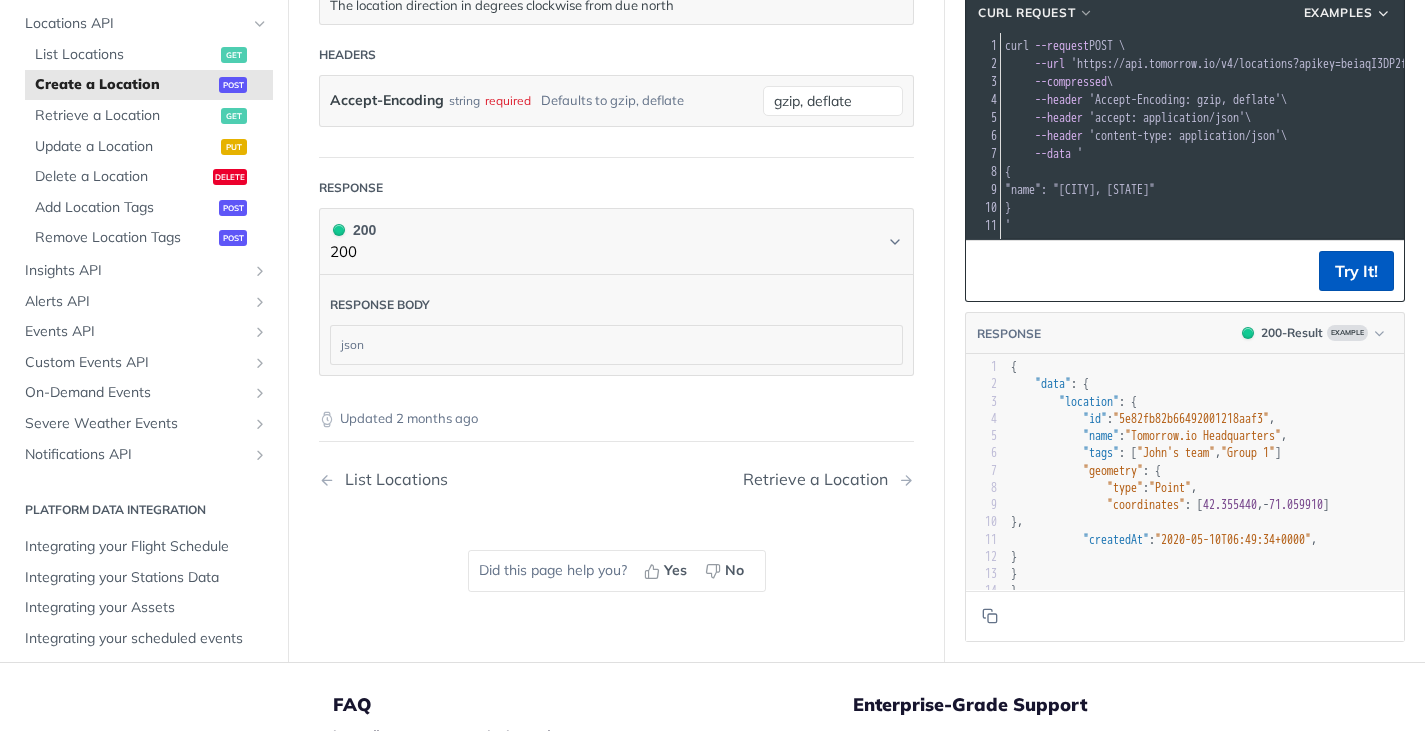 type on "Portland, OR" 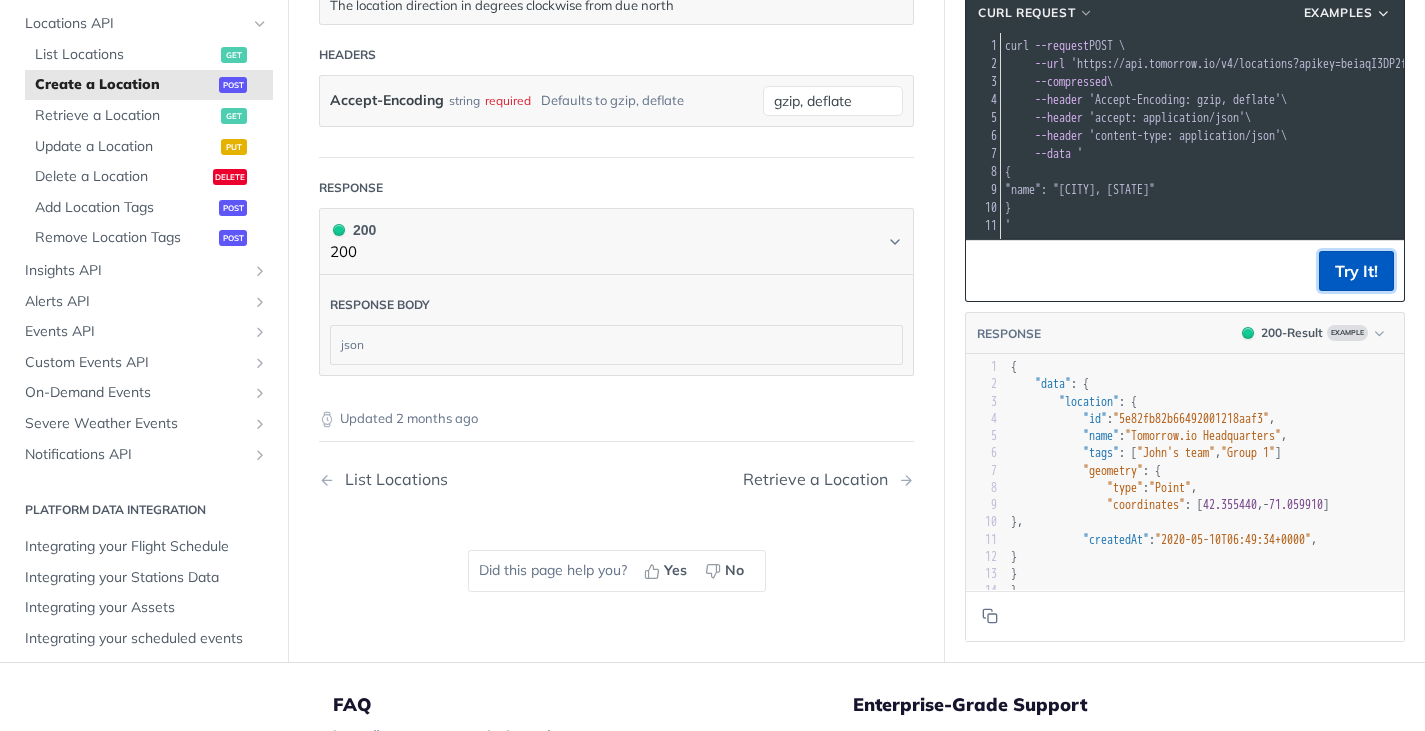 click on "Try It!" at bounding box center (1356, 271) 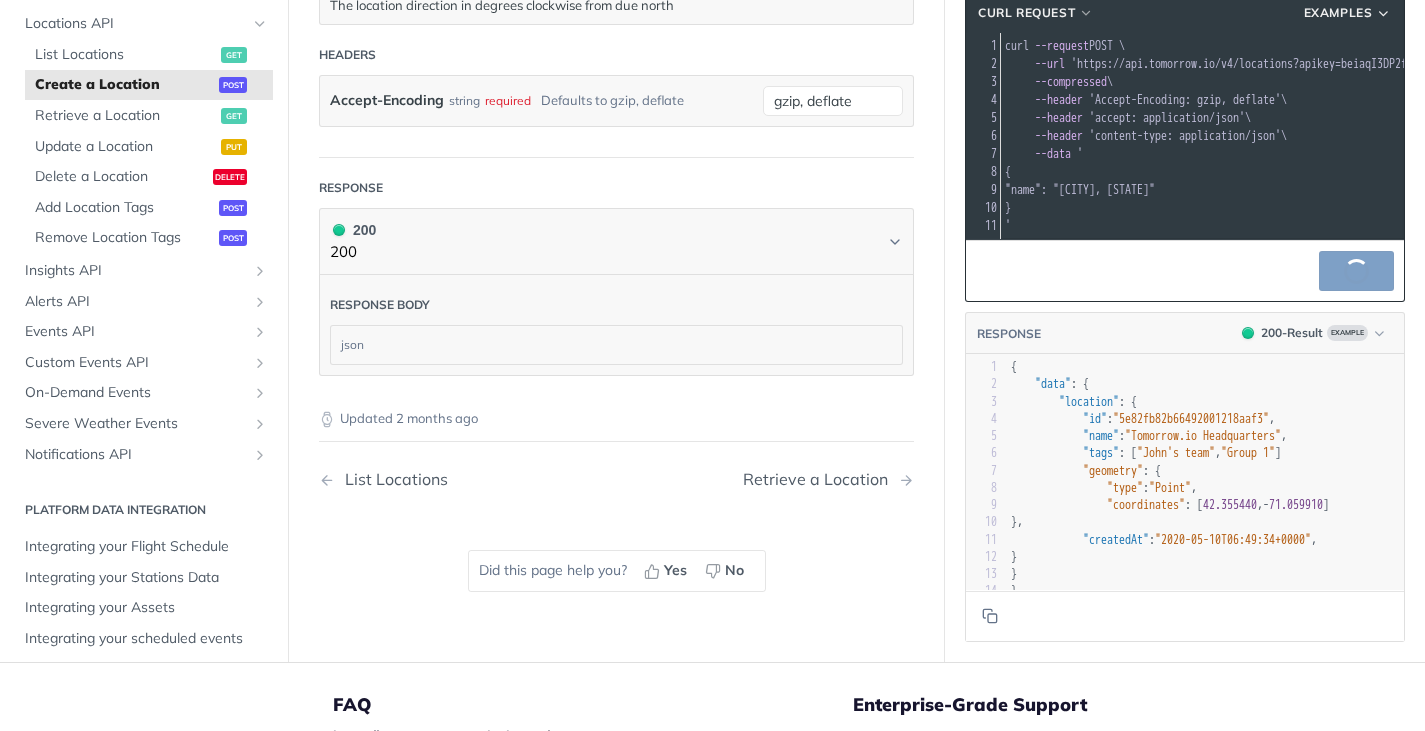scroll, scrollTop: 722, scrollLeft: 0, axis: vertical 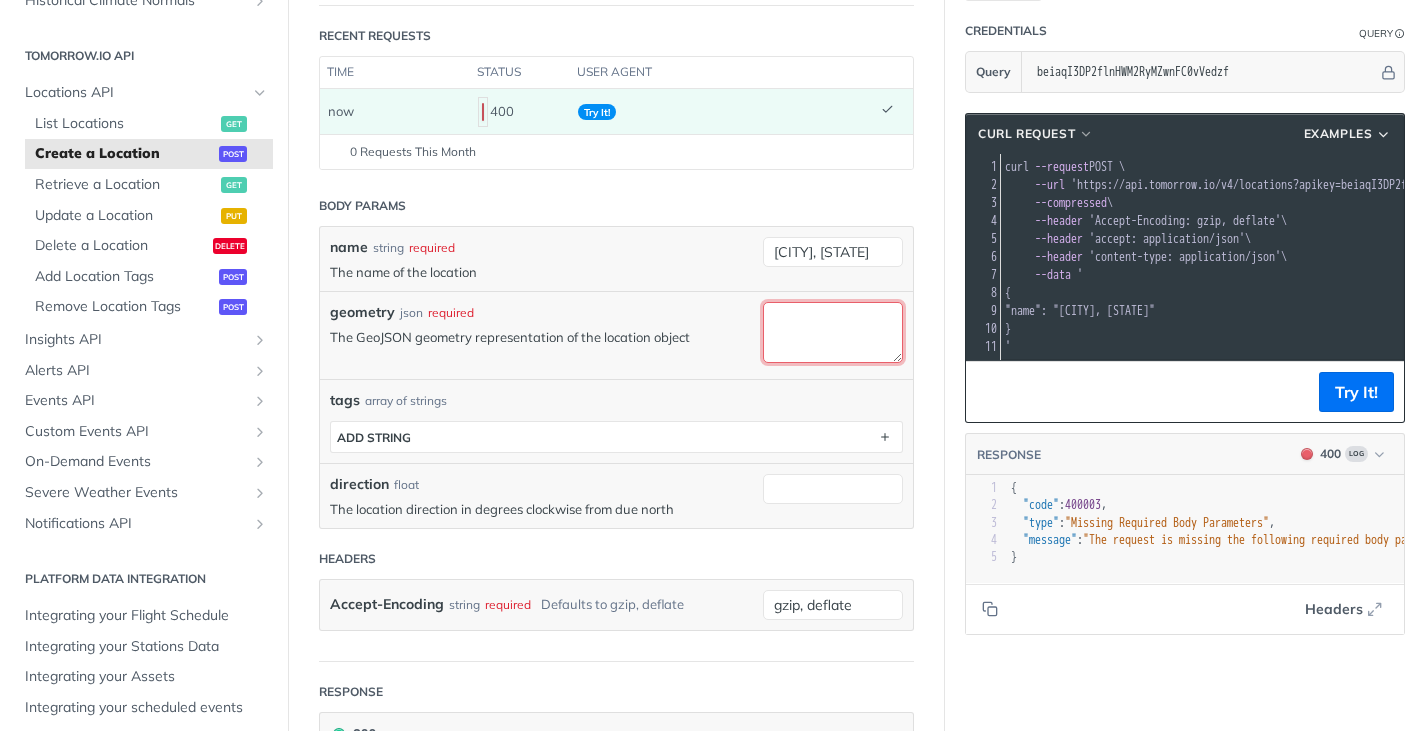 click on "geometry" at bounding box center [833, 332] 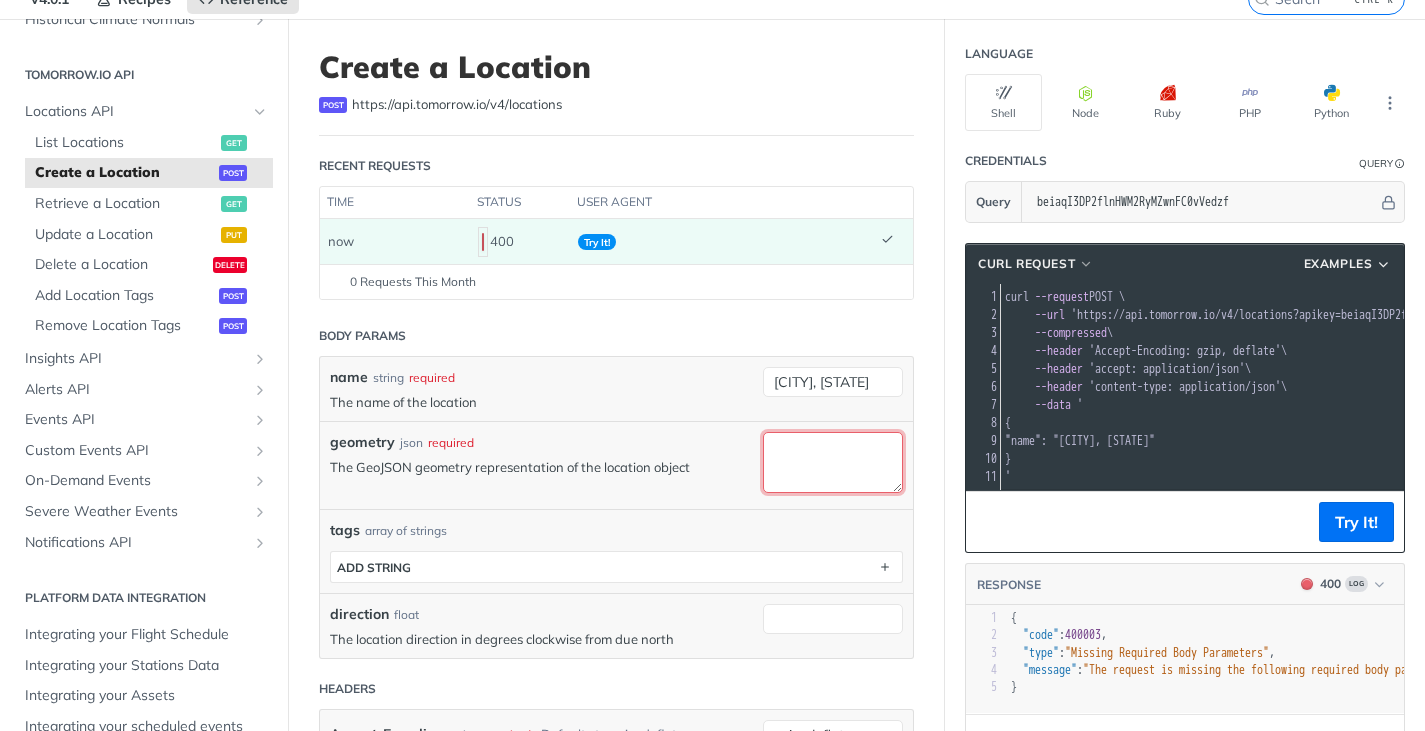 scroll, scrollTop: 0, scrollLeft: 0, axis: both 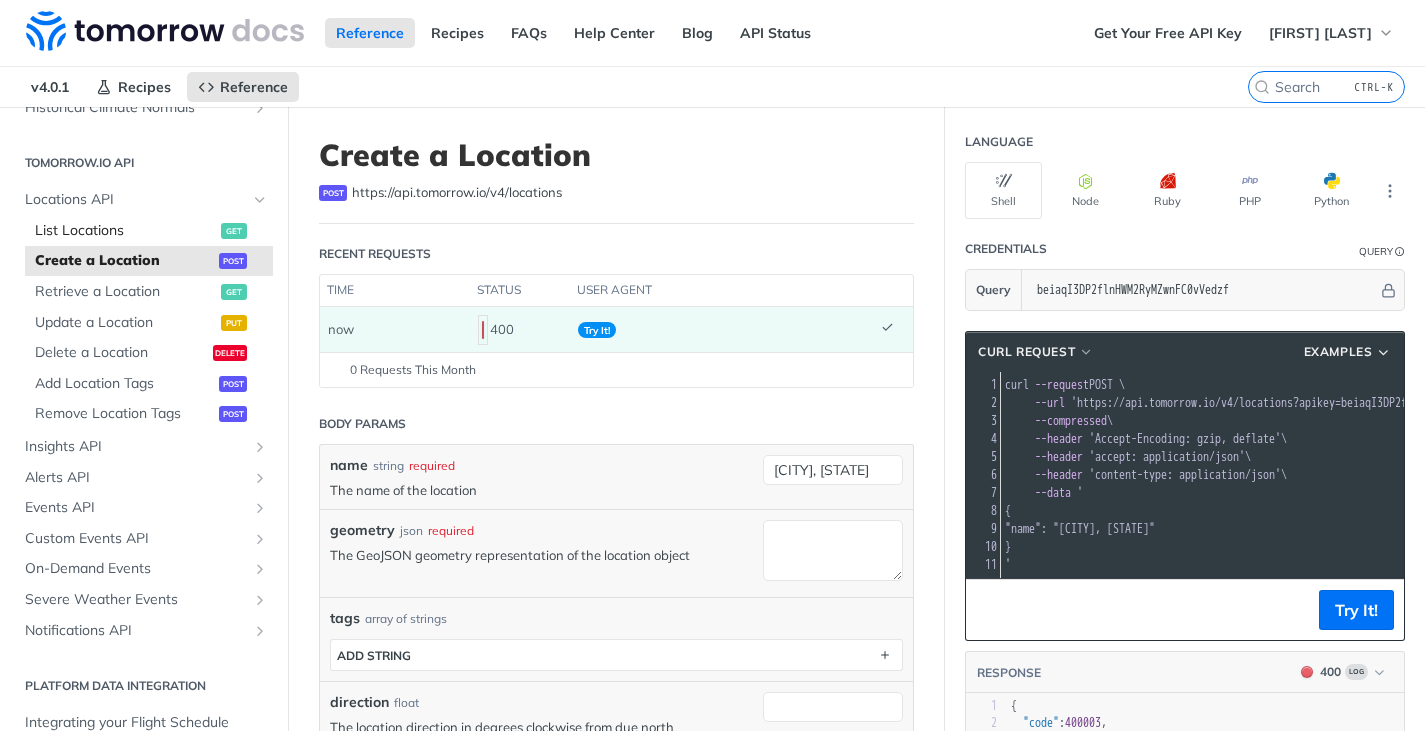 click on "List Locations" at bounding box center [125, 231] 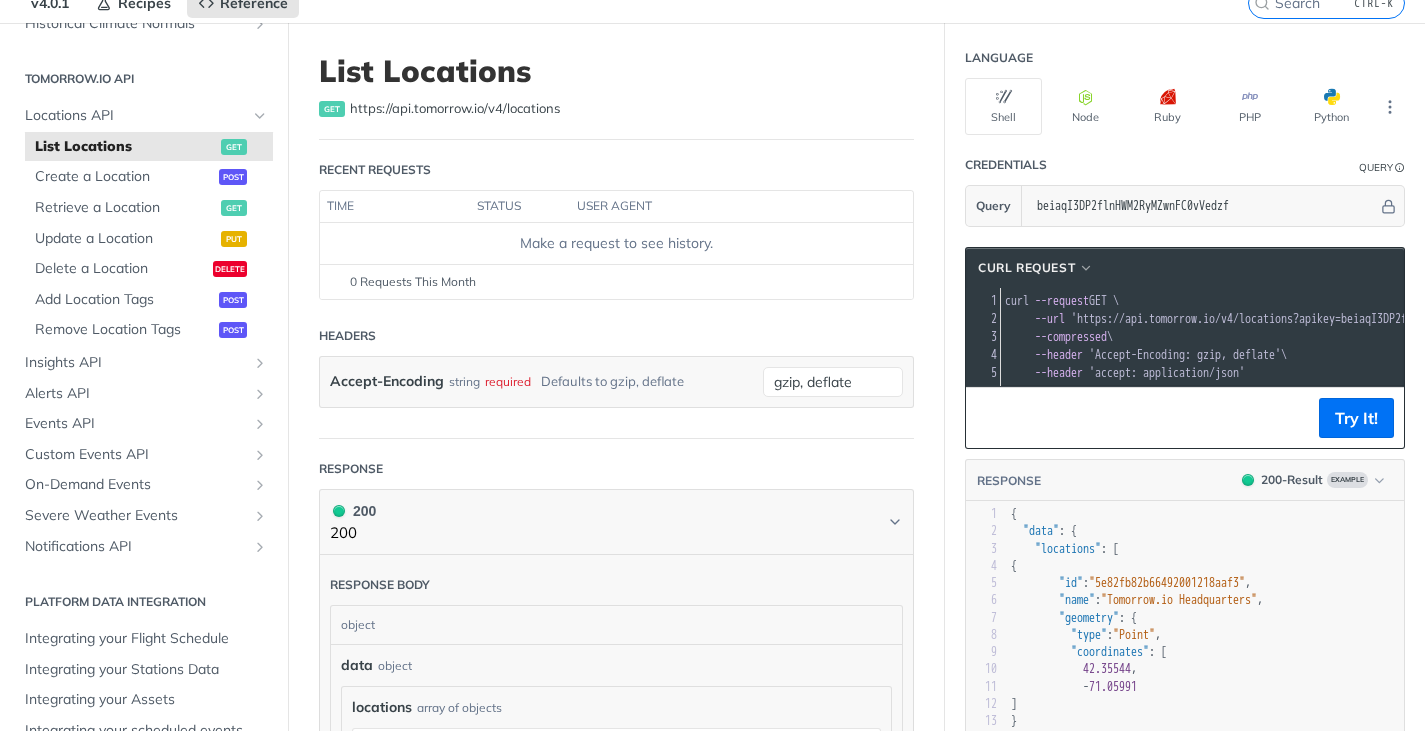 scroll, scrollTop: 85, scrollLeft: 0, axis: vertical 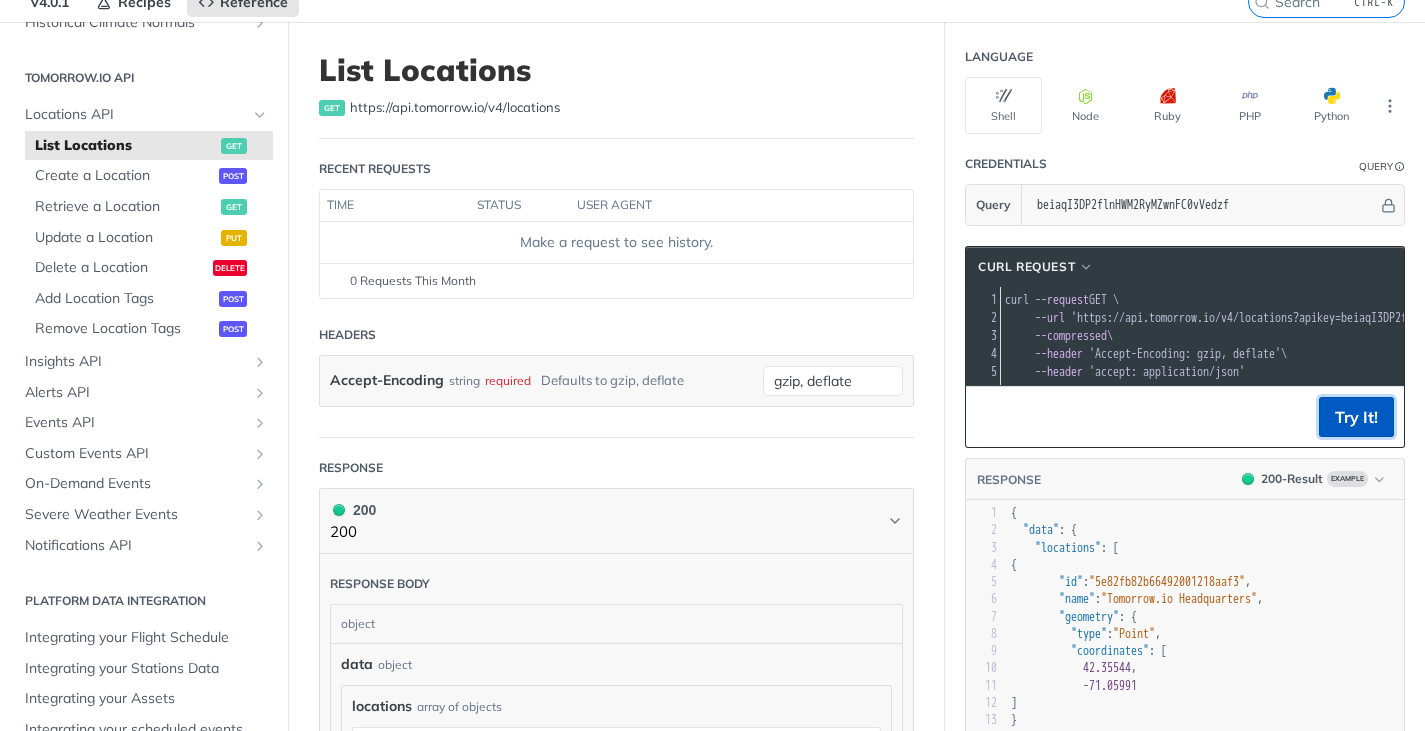 click on "Try It!" at bounding box center [1356, 417] 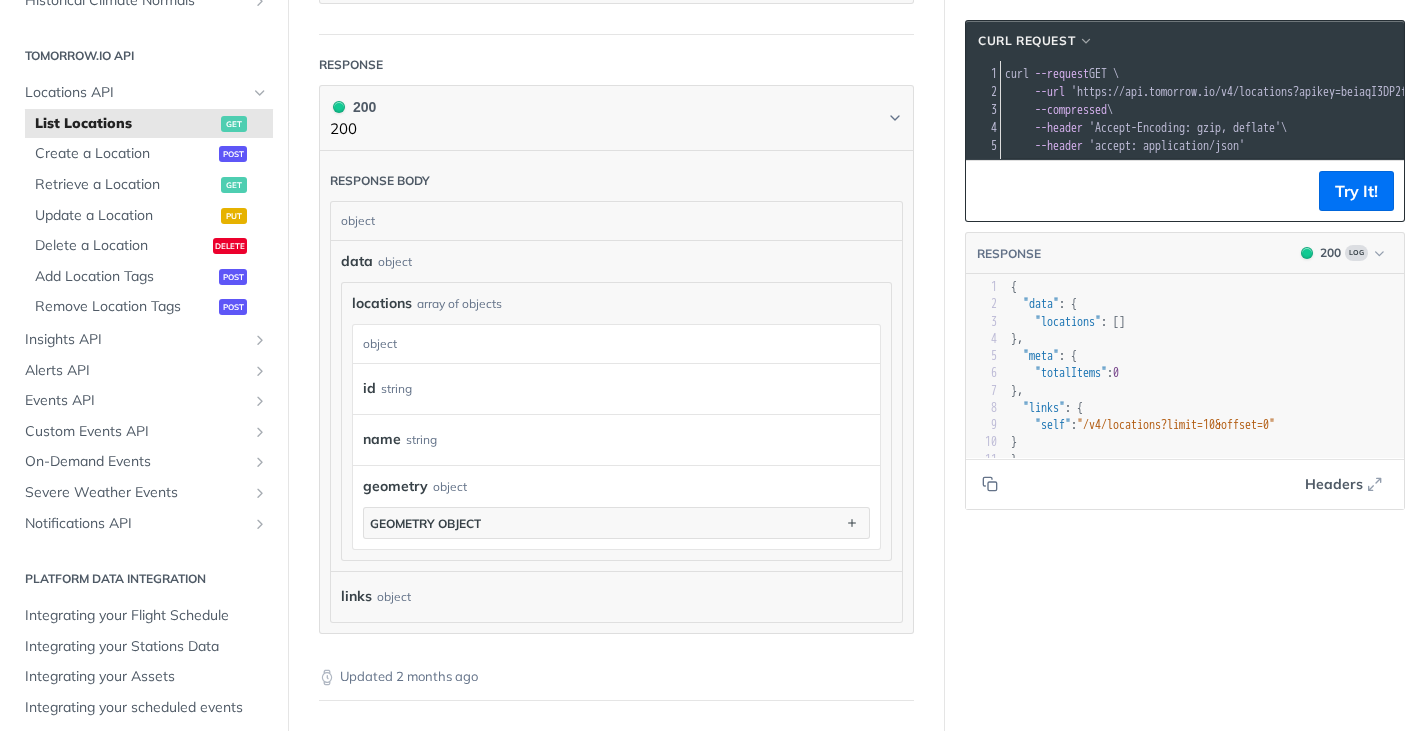 scroll, scrollTop: 497, scrollLeft: 0, axis: vertical 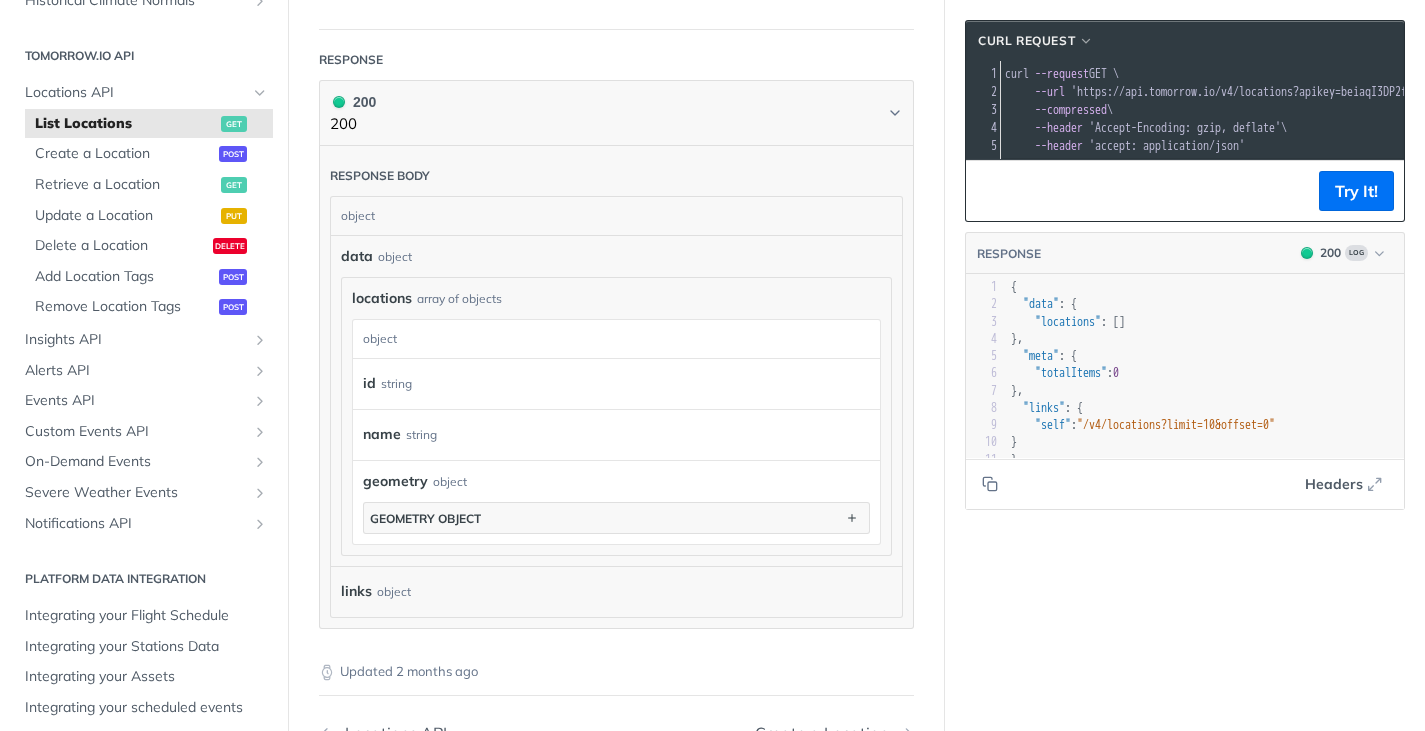 click on "id string" at bounding box center (611, 384) 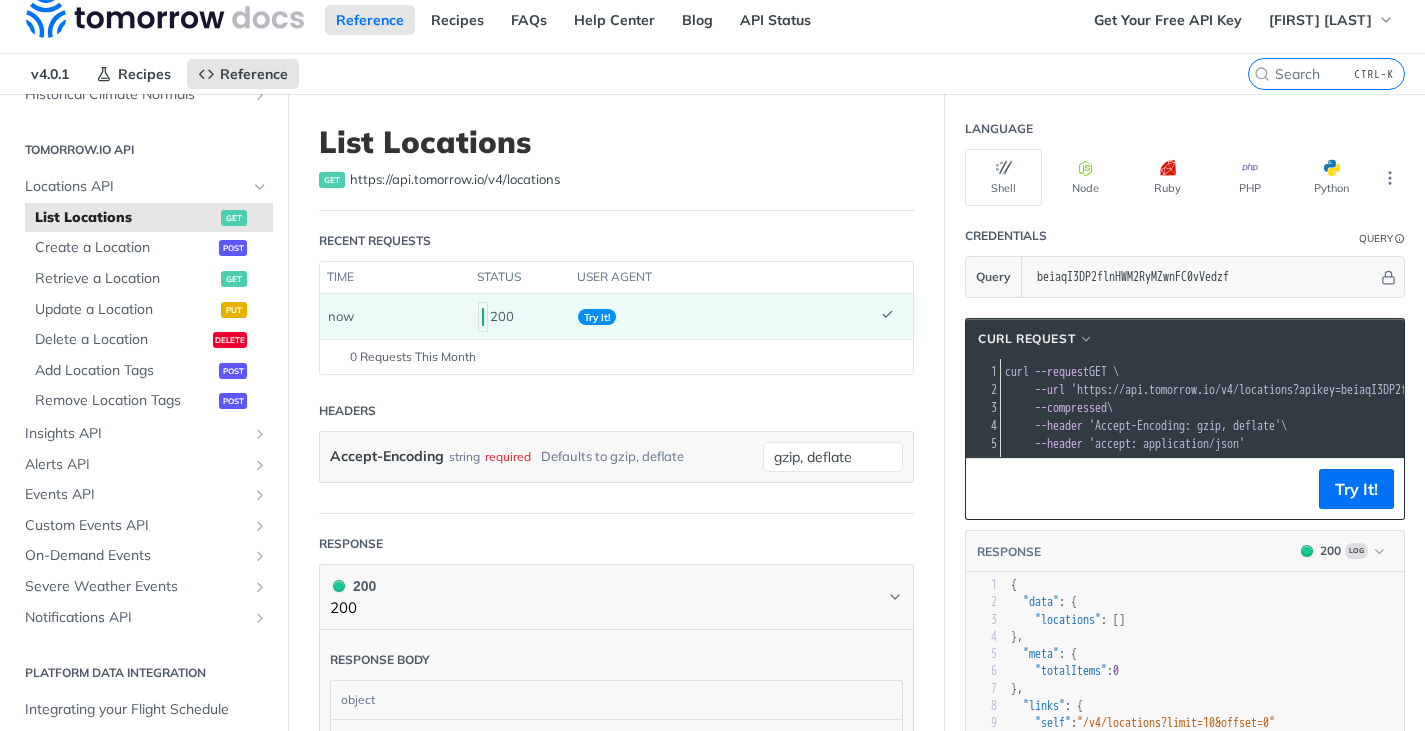 scroll, scrollTop: 12, scrollLeft: 0, axis: vertical 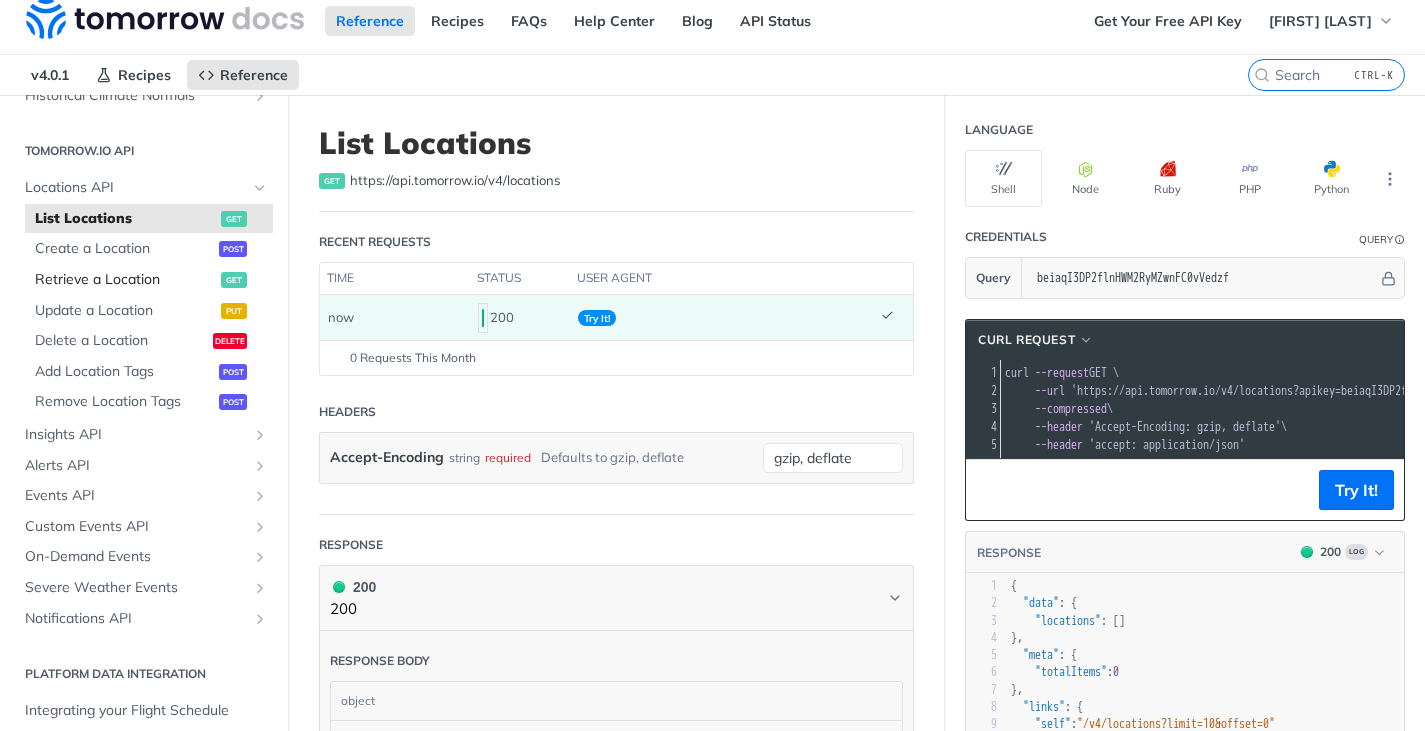 click on "Retrieve a Location" at bounding box center (125, 280) 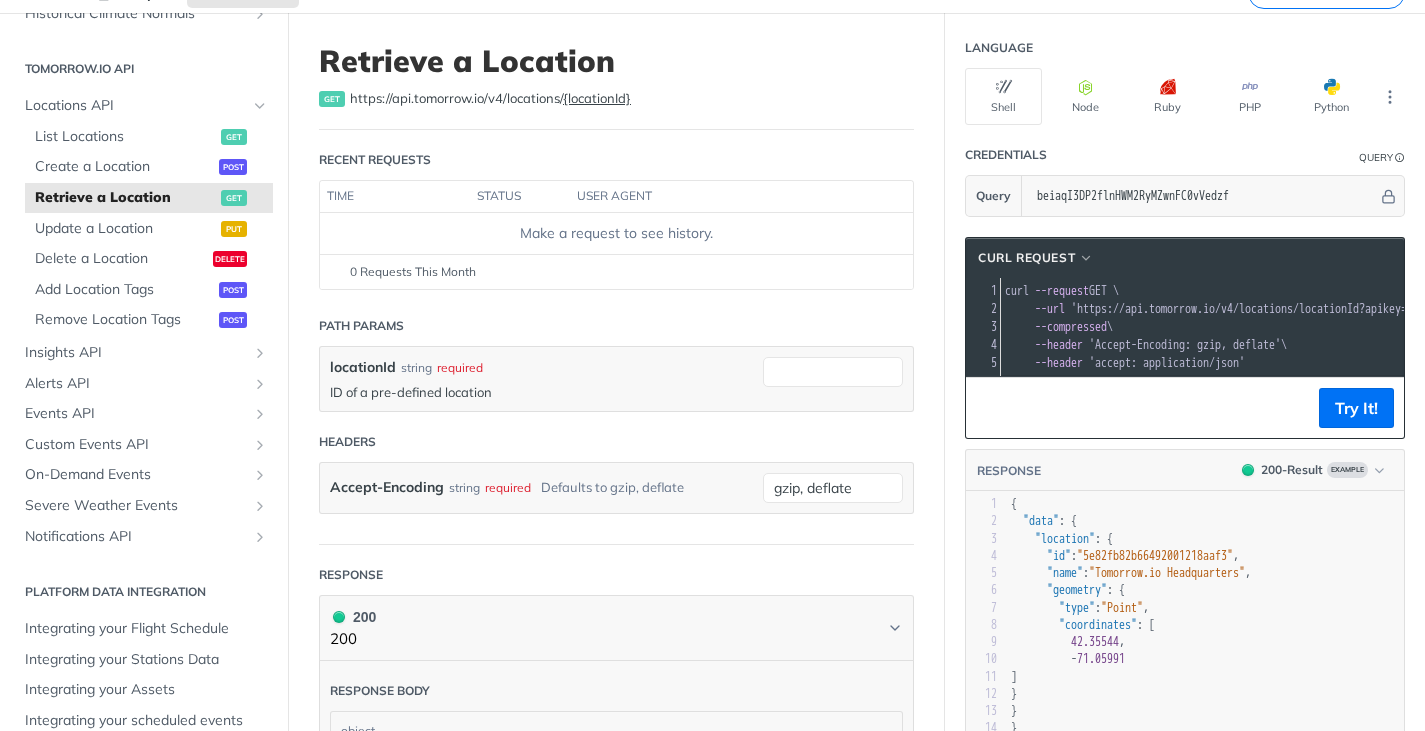scroll, scrollTop: 95, scrollLeft: 0, axis: vertical 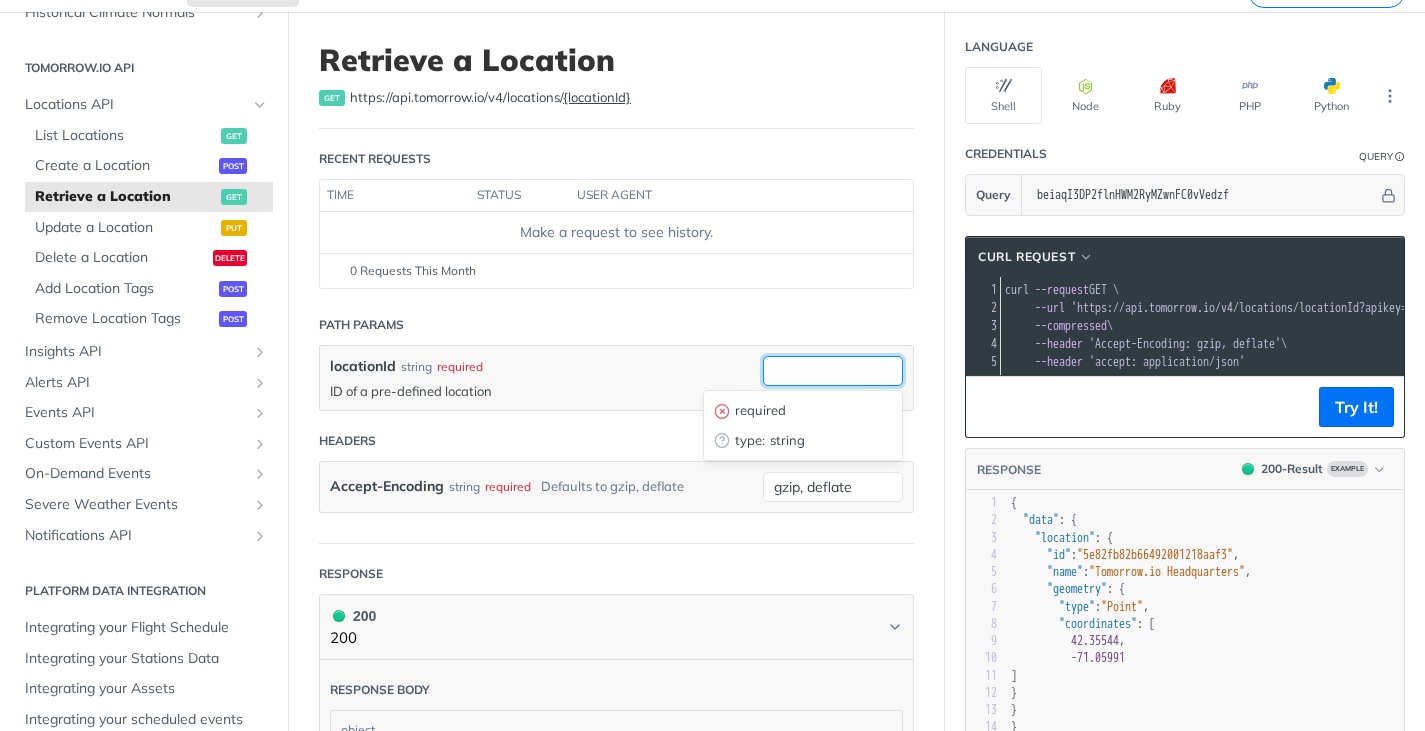 click on "locationId" at bounding box center (833, 371) 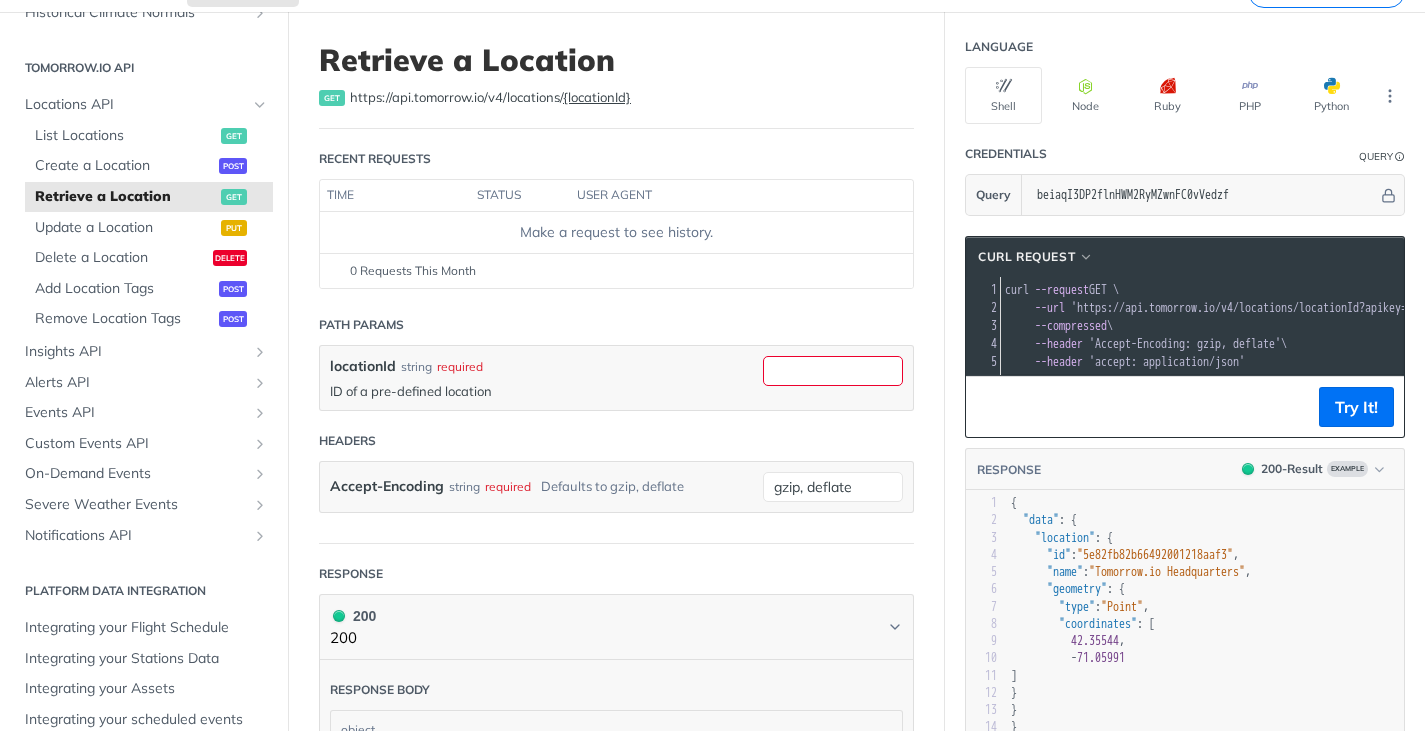 click on "Path Params locationId string required ID of a pre-defined location Headers Accept-Encoding string required Defaults to gzip, deflate gzip, deflate" at bounding box center (616, 424) 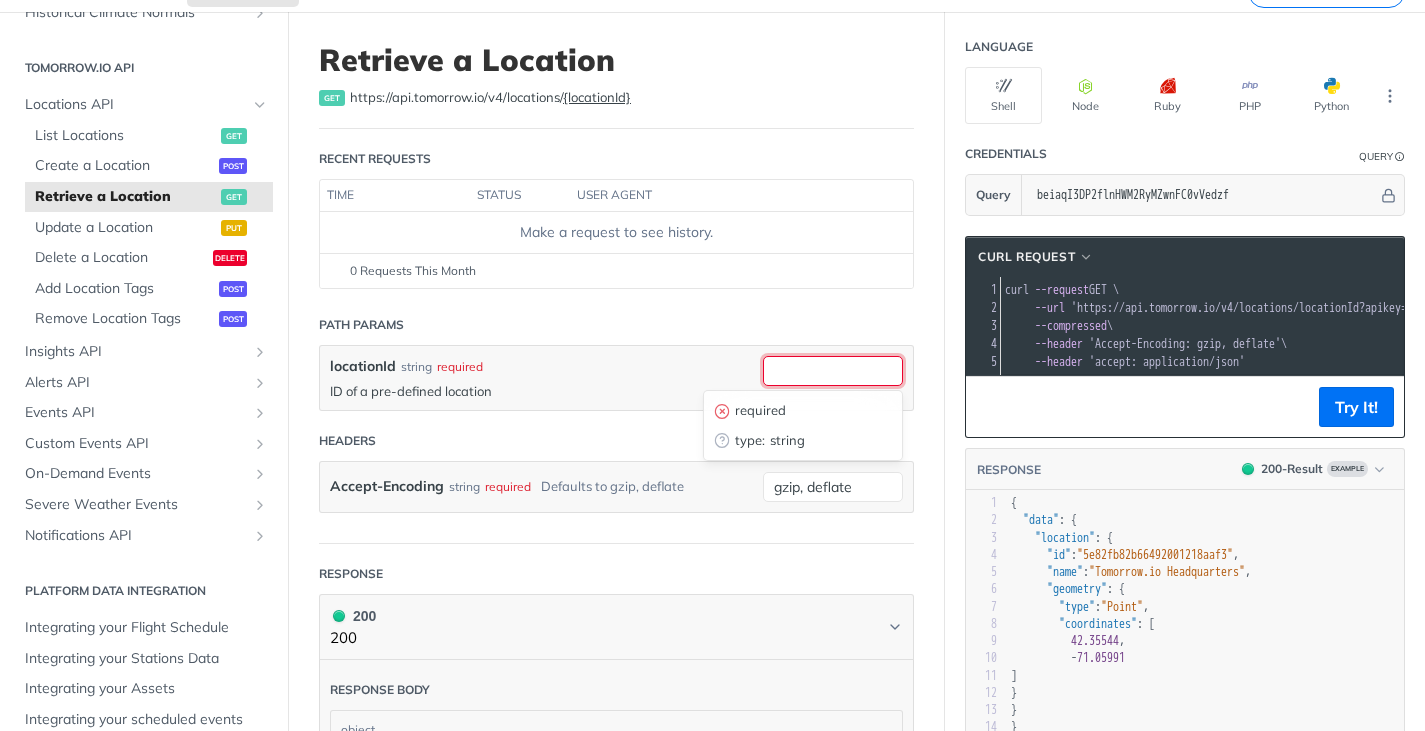 click on "locationId" at bounding box center [833, 371] 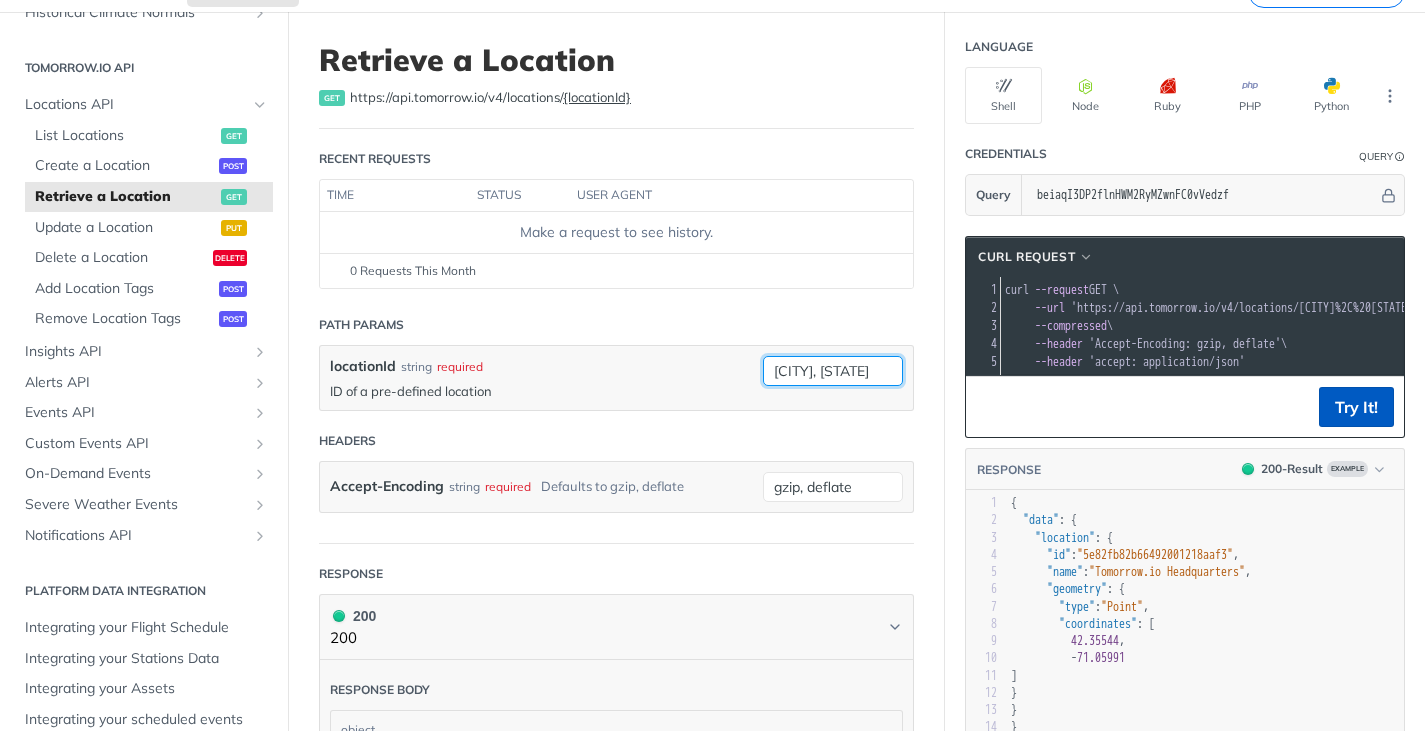 type on "Portland, OR" 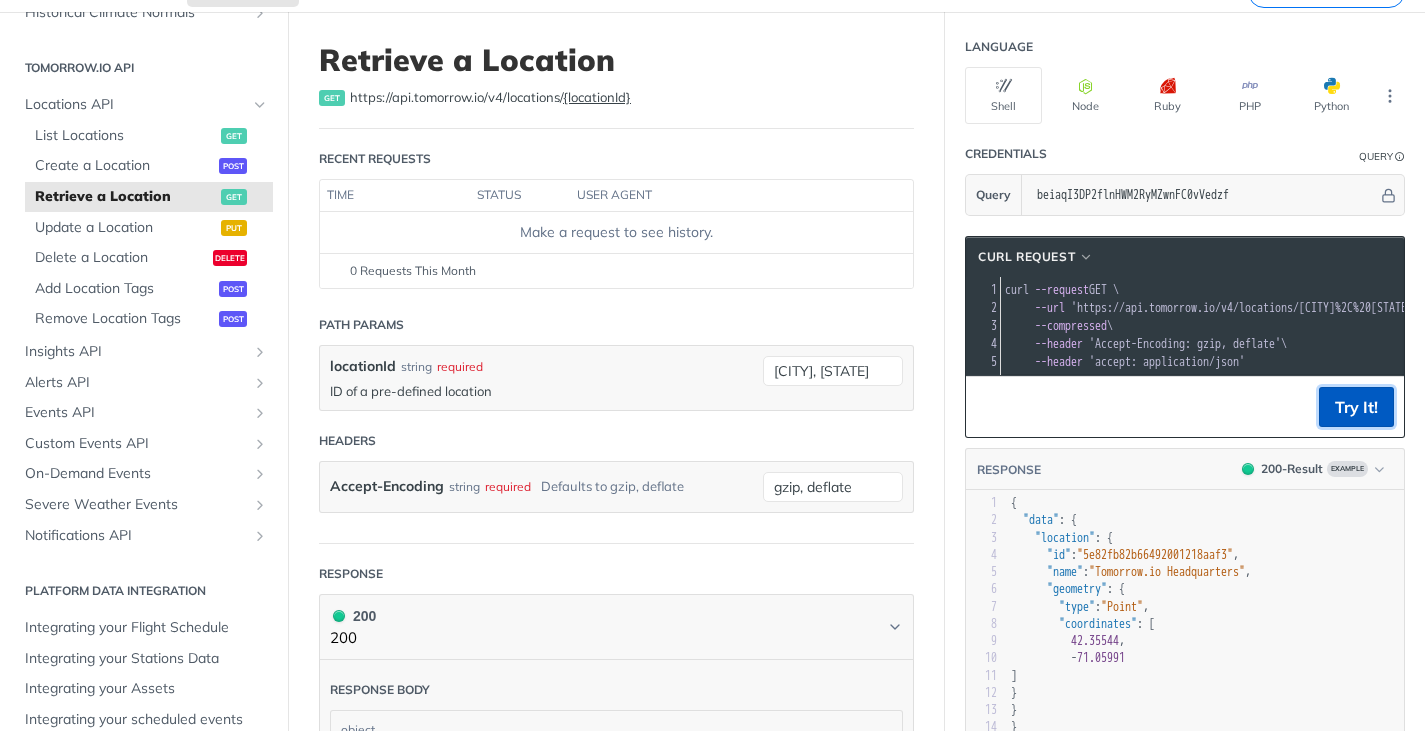 click on "Try It!" at bounding box center [1356, 407] 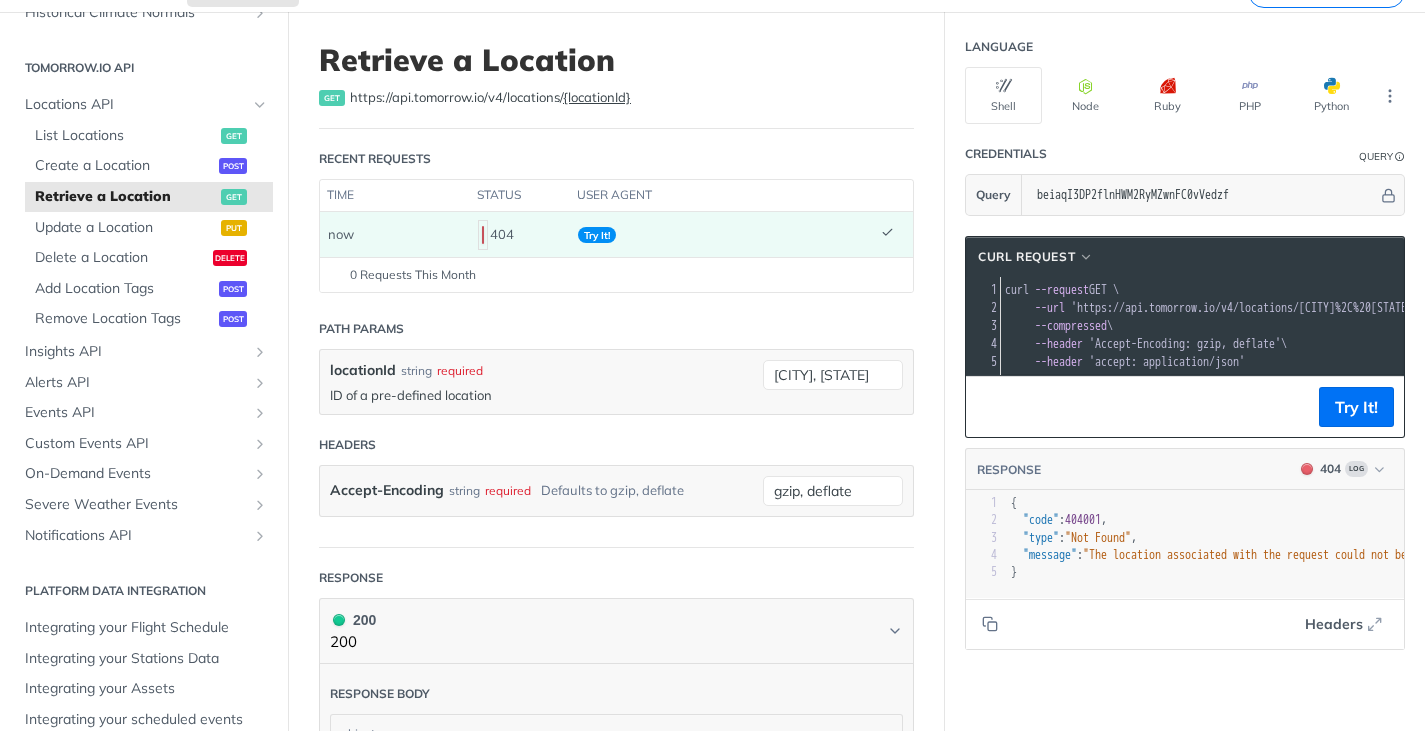 scroll, scrollTop: 0, scrollLeft: 152, axis: horizontal 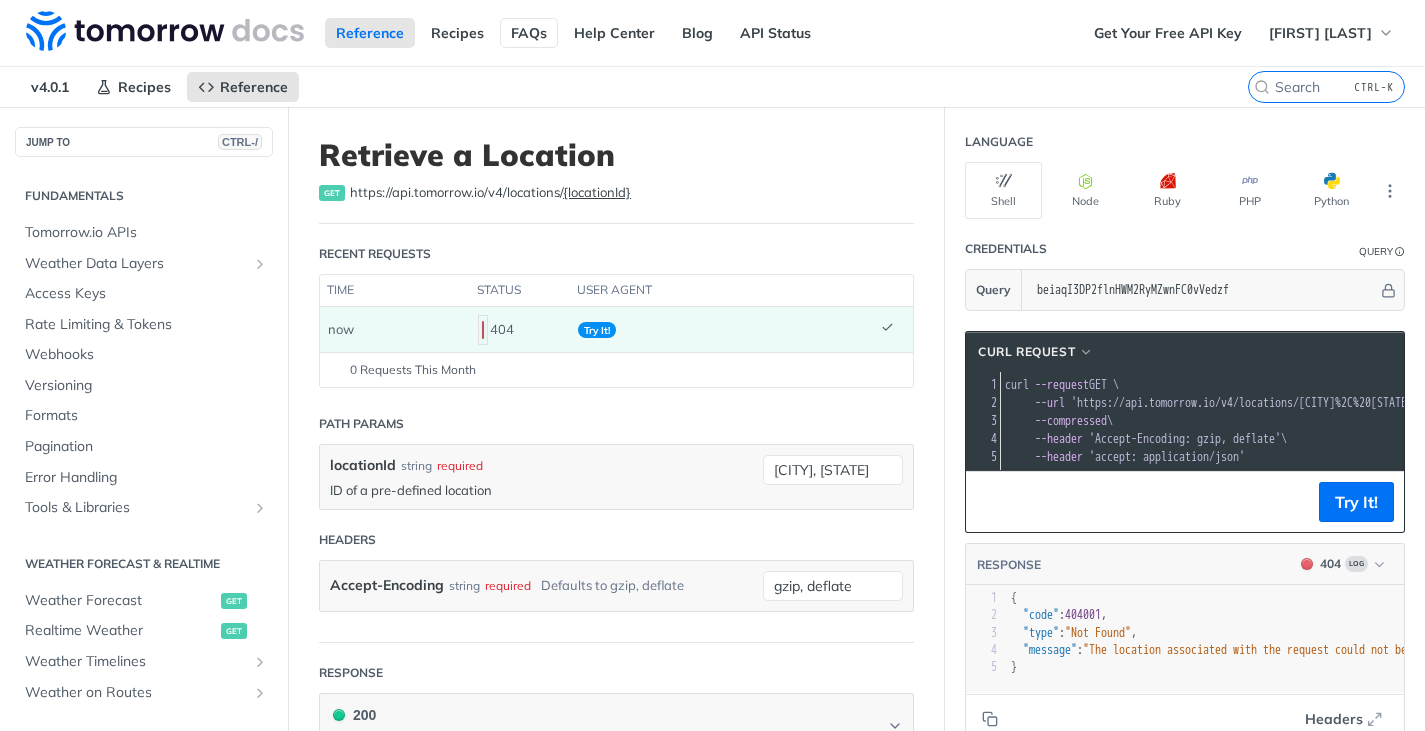 drag, startPoint x: 541, startPoint y: 14, endPoint x: 524, endPoint y: 38, distance: 29.410883 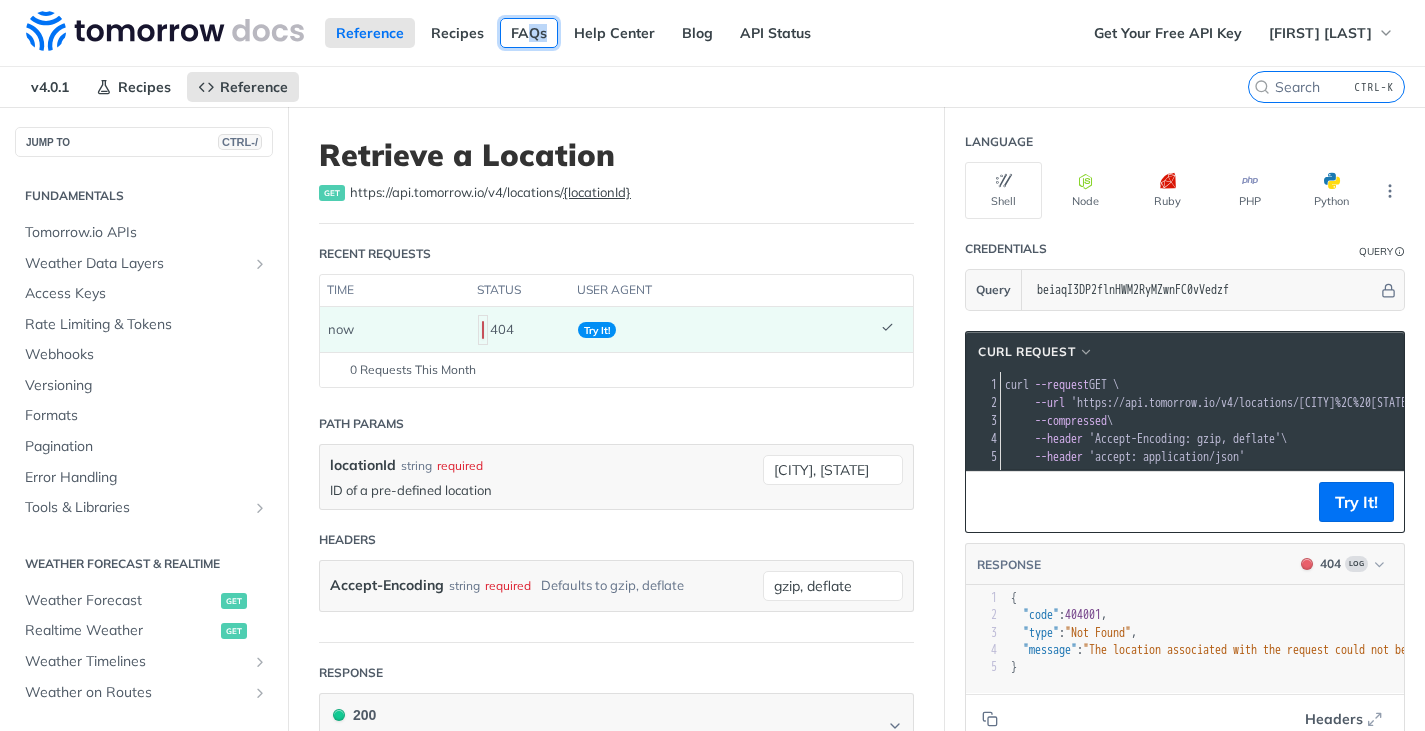 click on "FAQs" at bounding box center (529, 33) 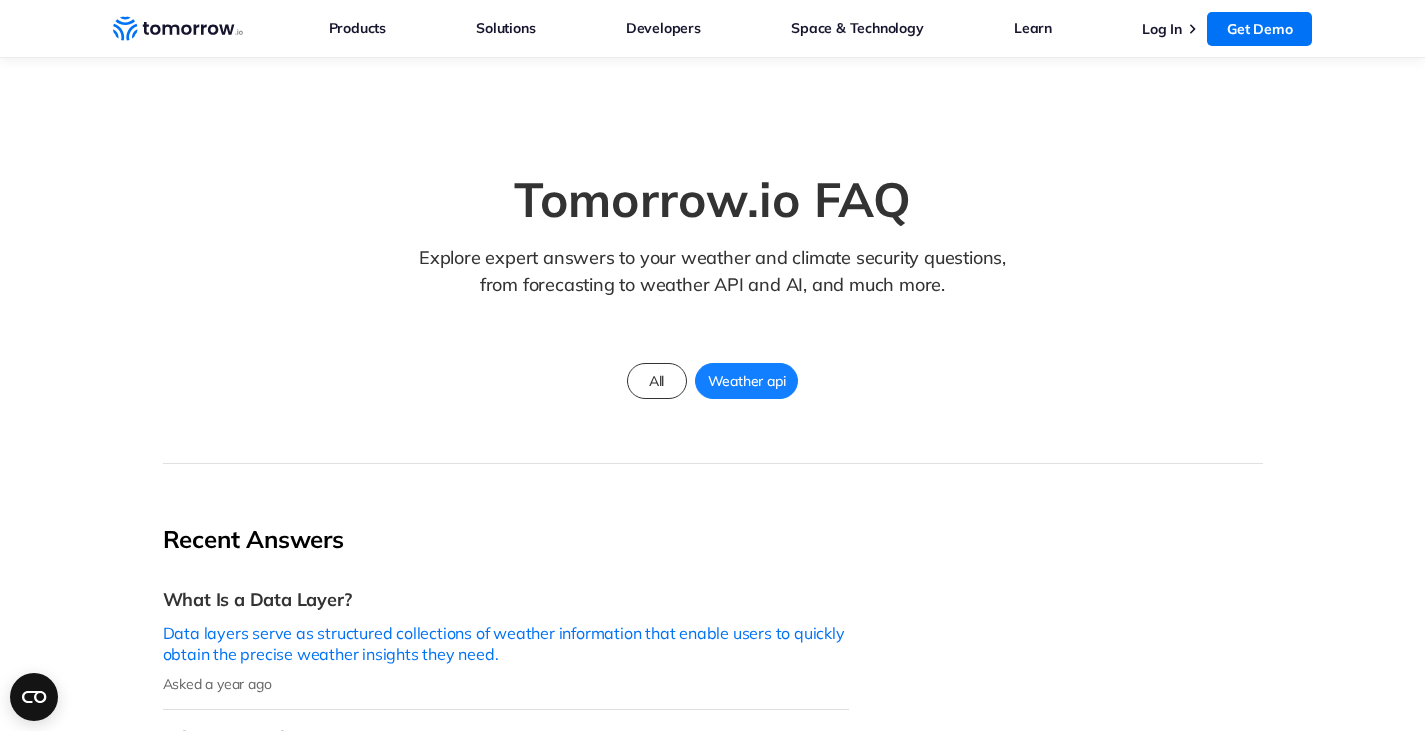 scroll, scrollTop: 0, scrollLeft: 0, axis: both 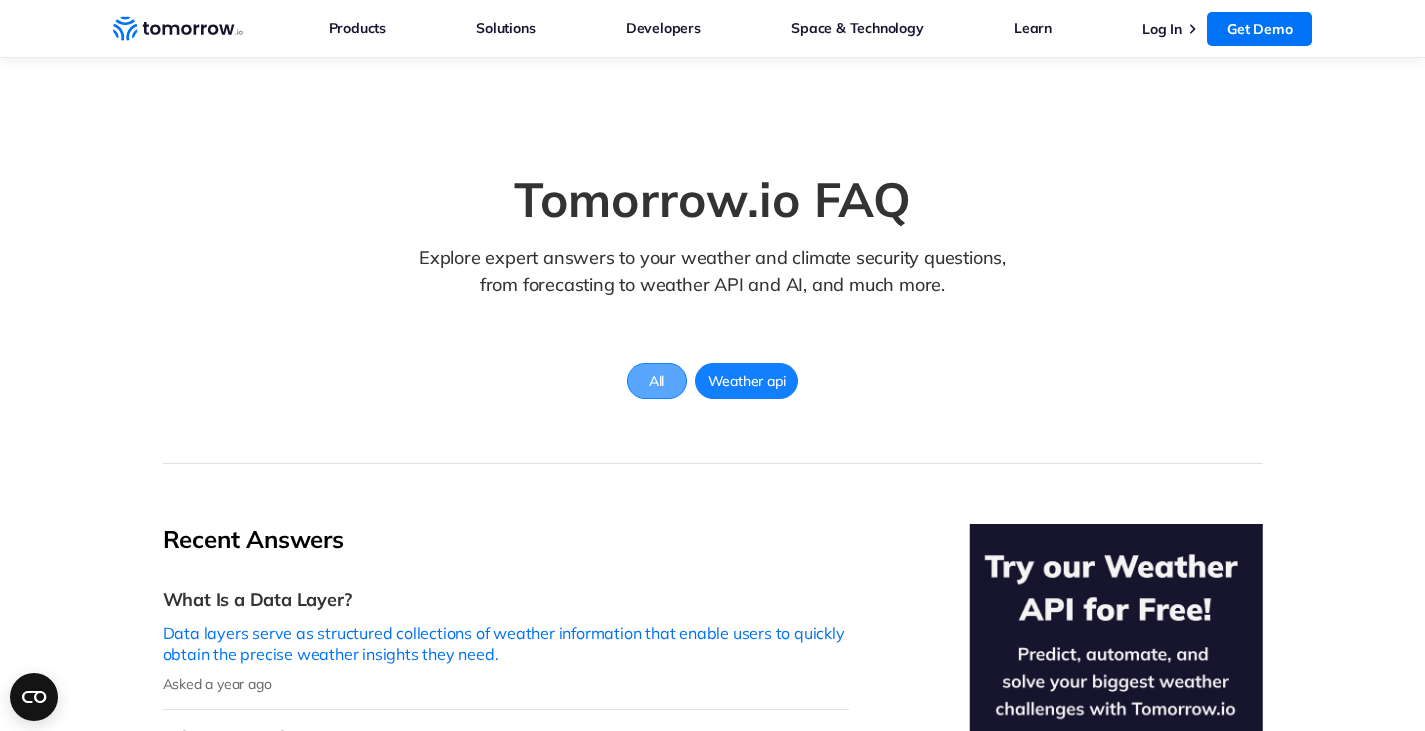 click on "All" at bounding box center (656, 381) 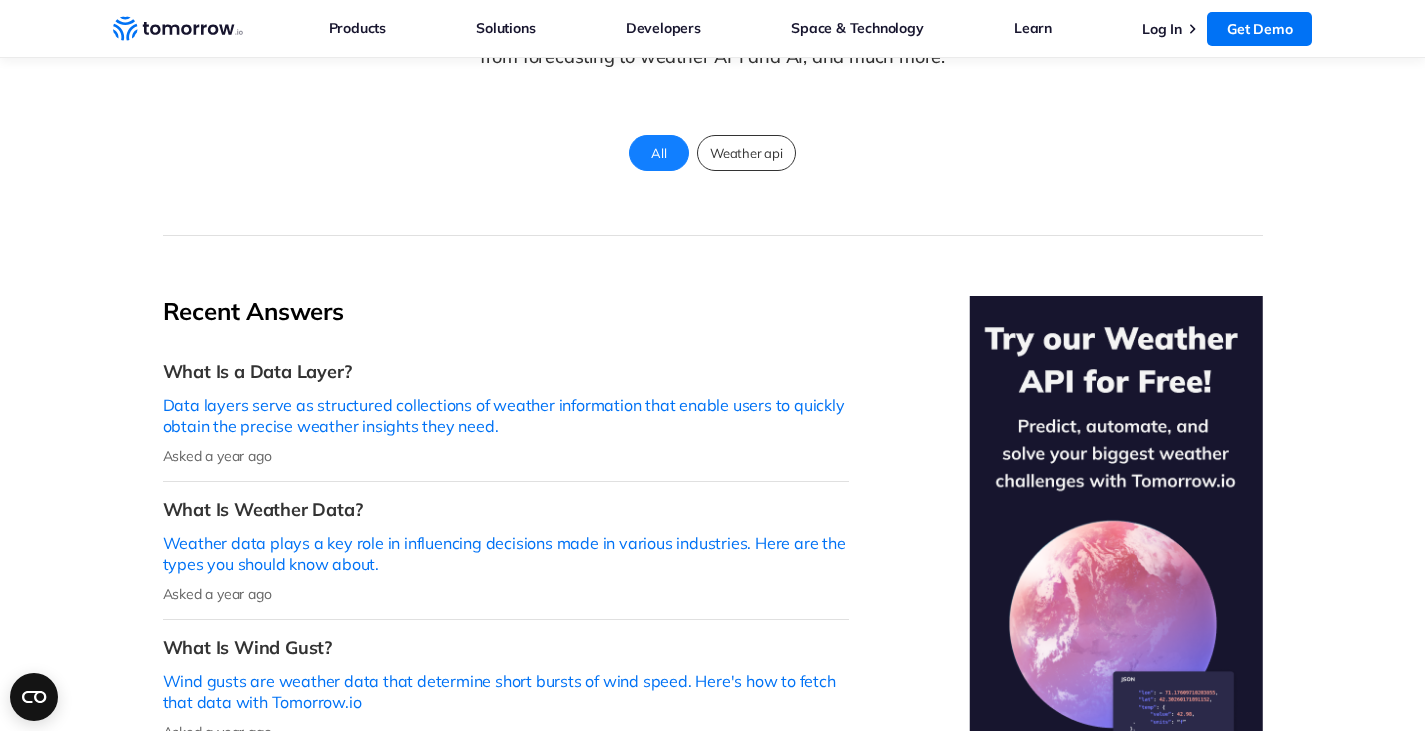 scroll, scrollTop: 0, scrollLeft: 0, axis: both 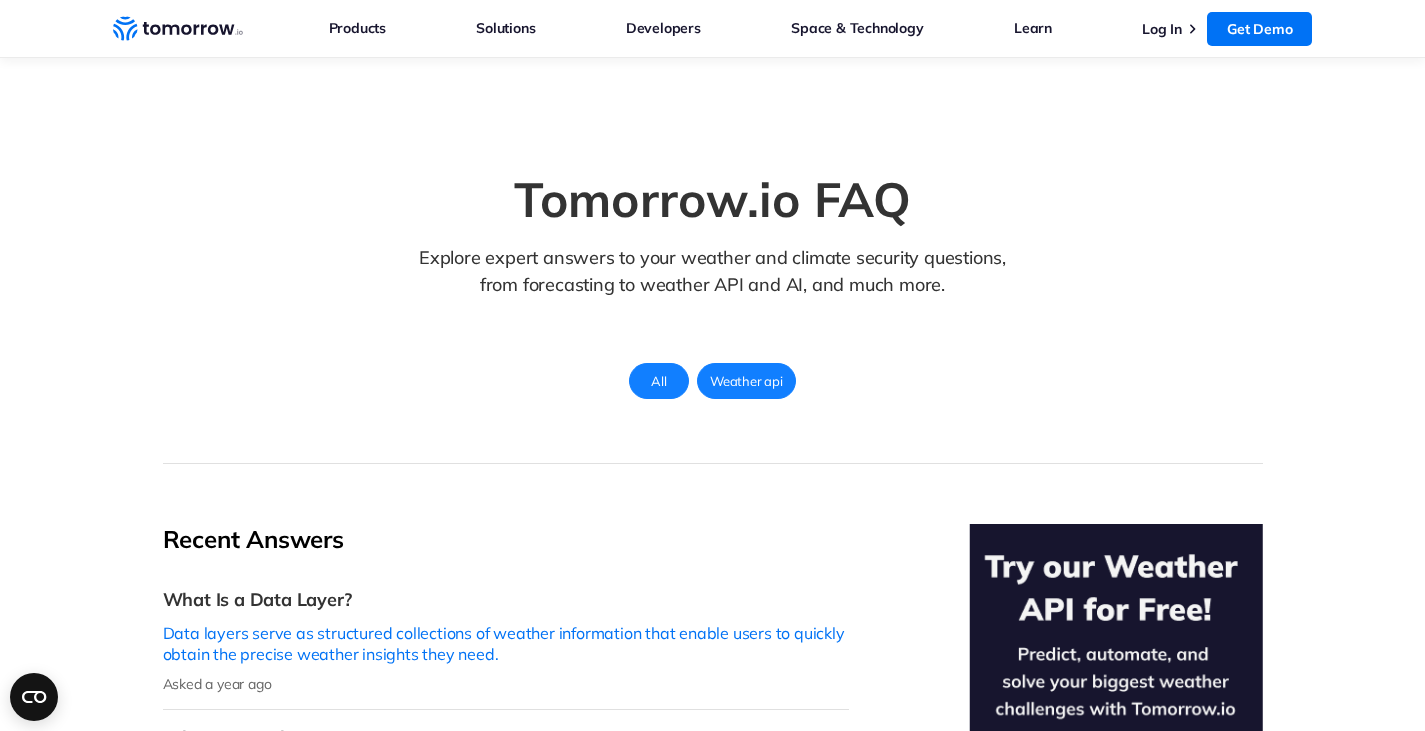 drag, startPoint x: 999, startPoint y: 377, endPoint x: 755, endPoint y: 389, distance: 244.2949 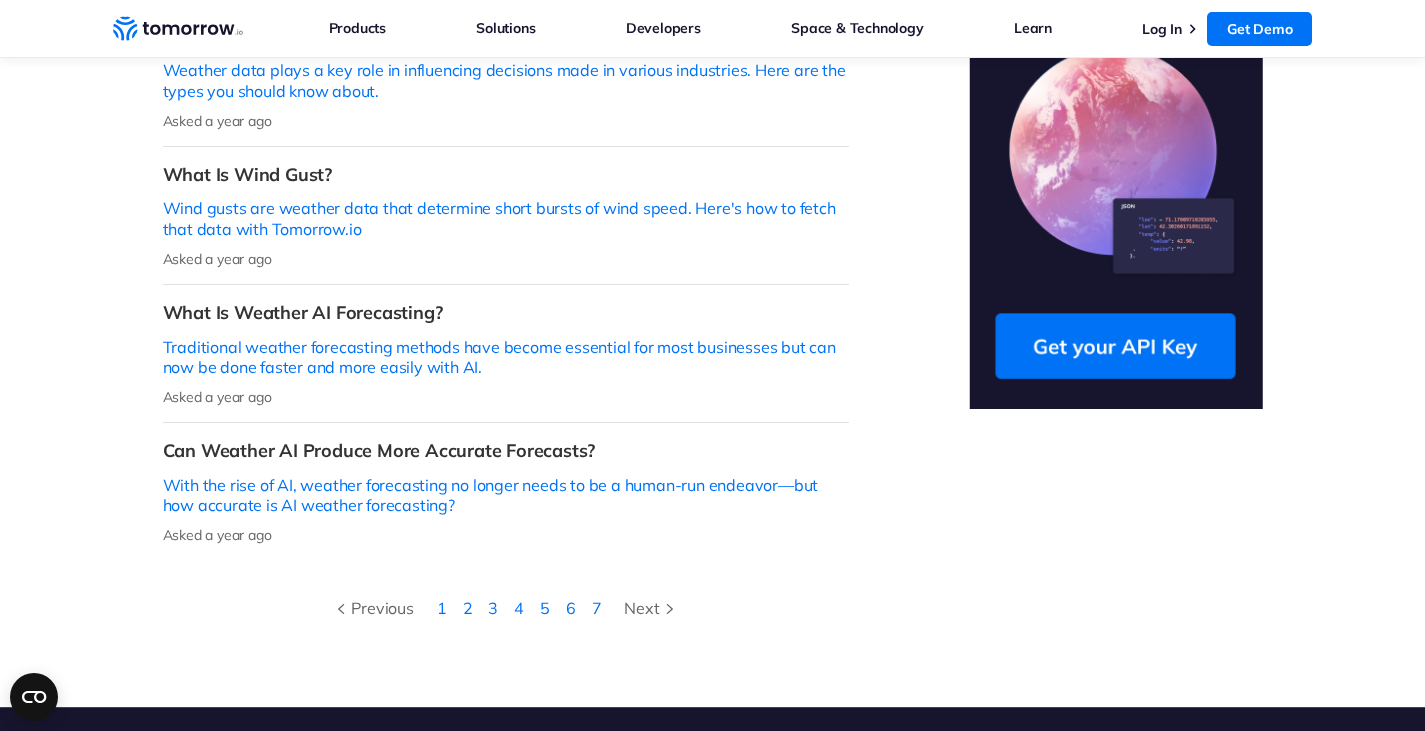 scroll, scrollTop: 708, scrollLeft: 0, axis: vertical 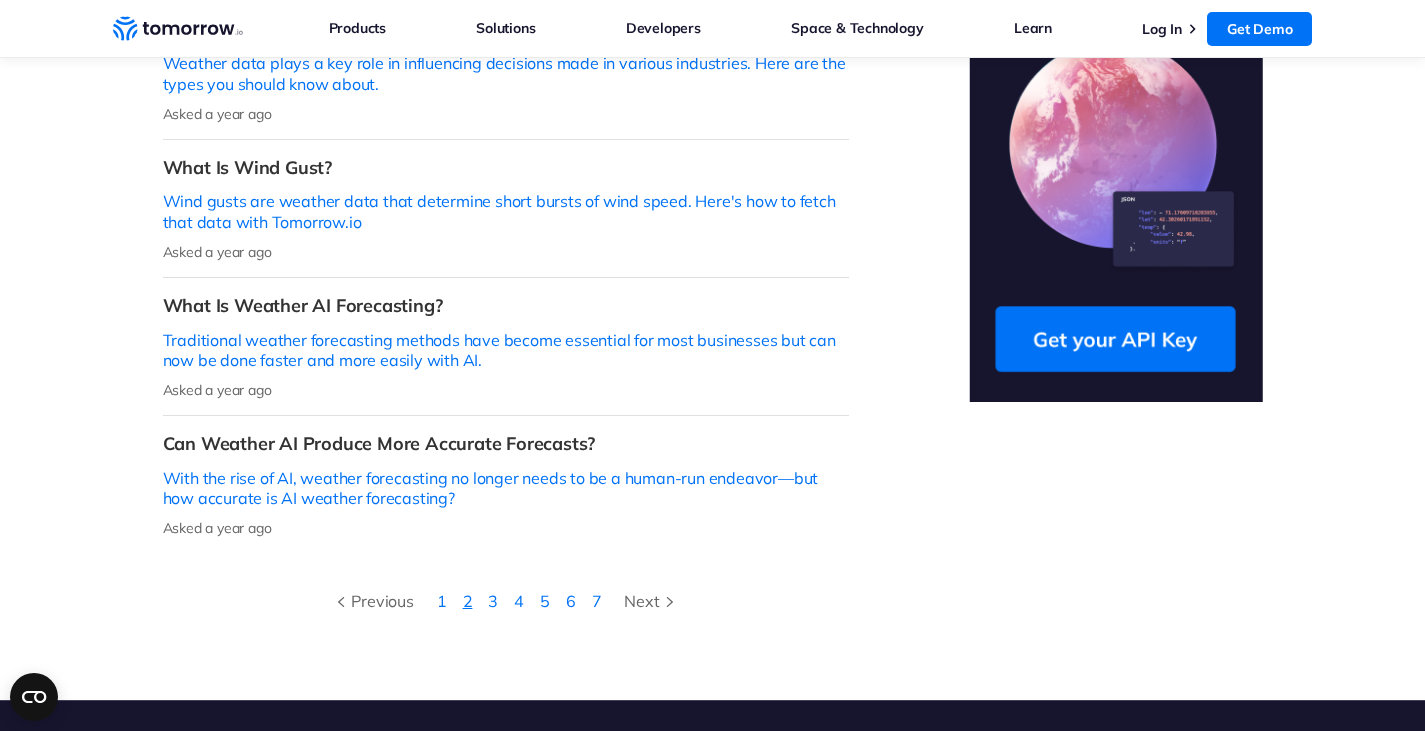 click on "2" at bounding box center [468, 601] 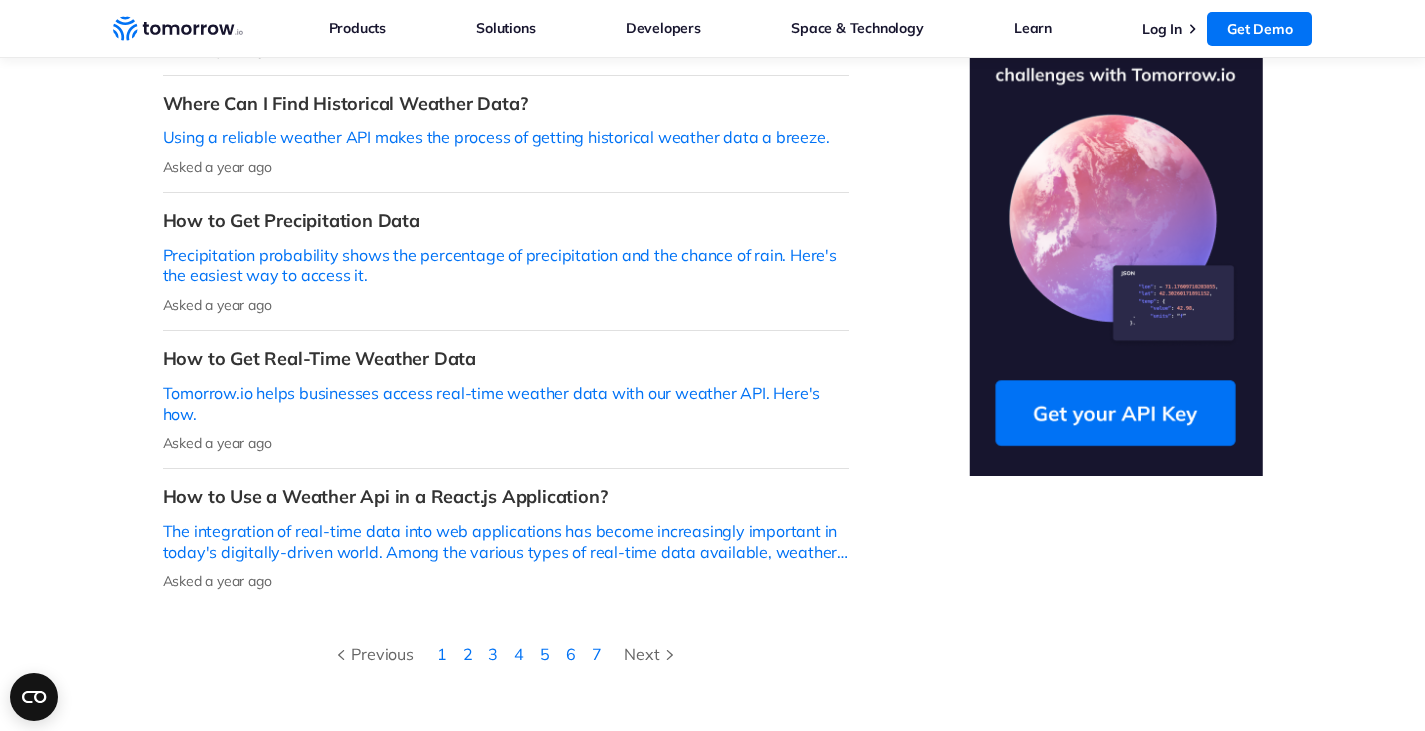 scroll, scrollTop: 635, scrollLeft: 0, axis: vertical 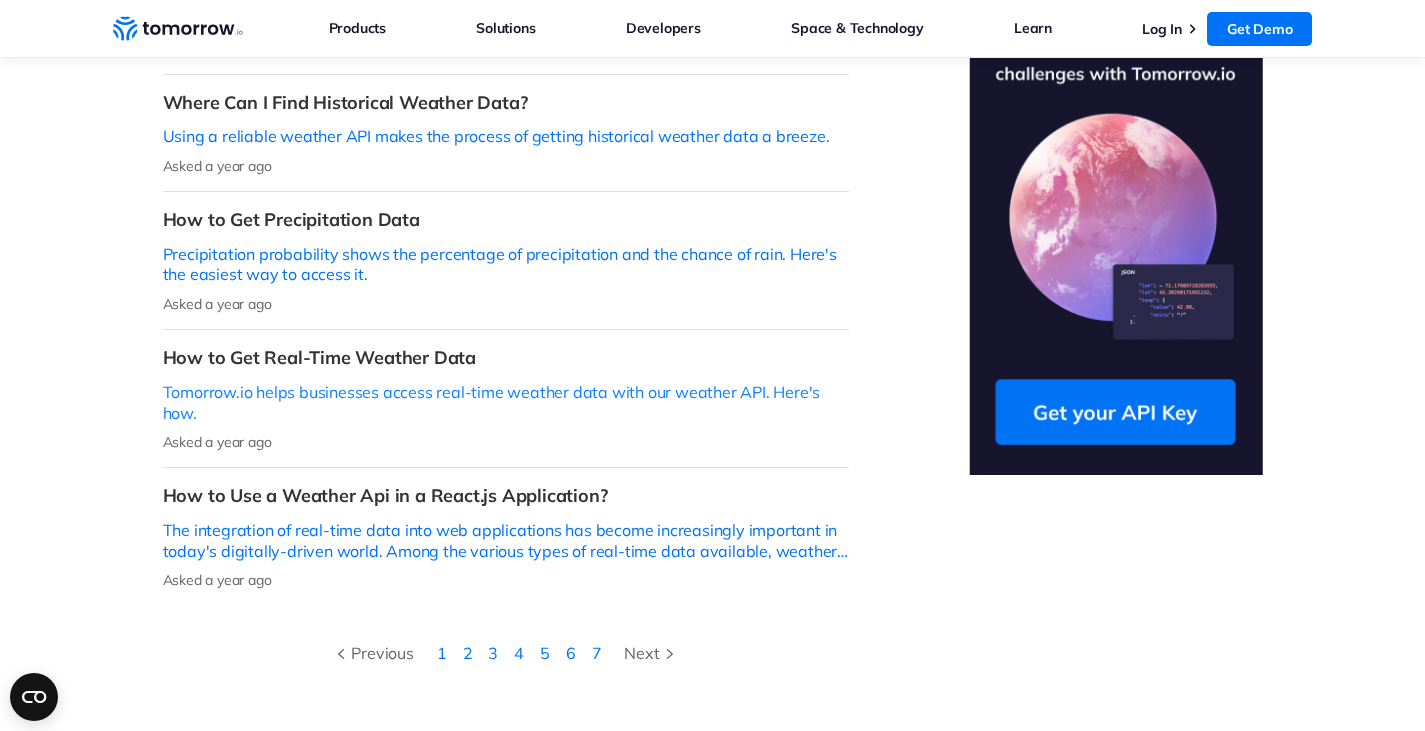 click on "How to Get Real-Time Weather Data" at bounding box center [506, 357] 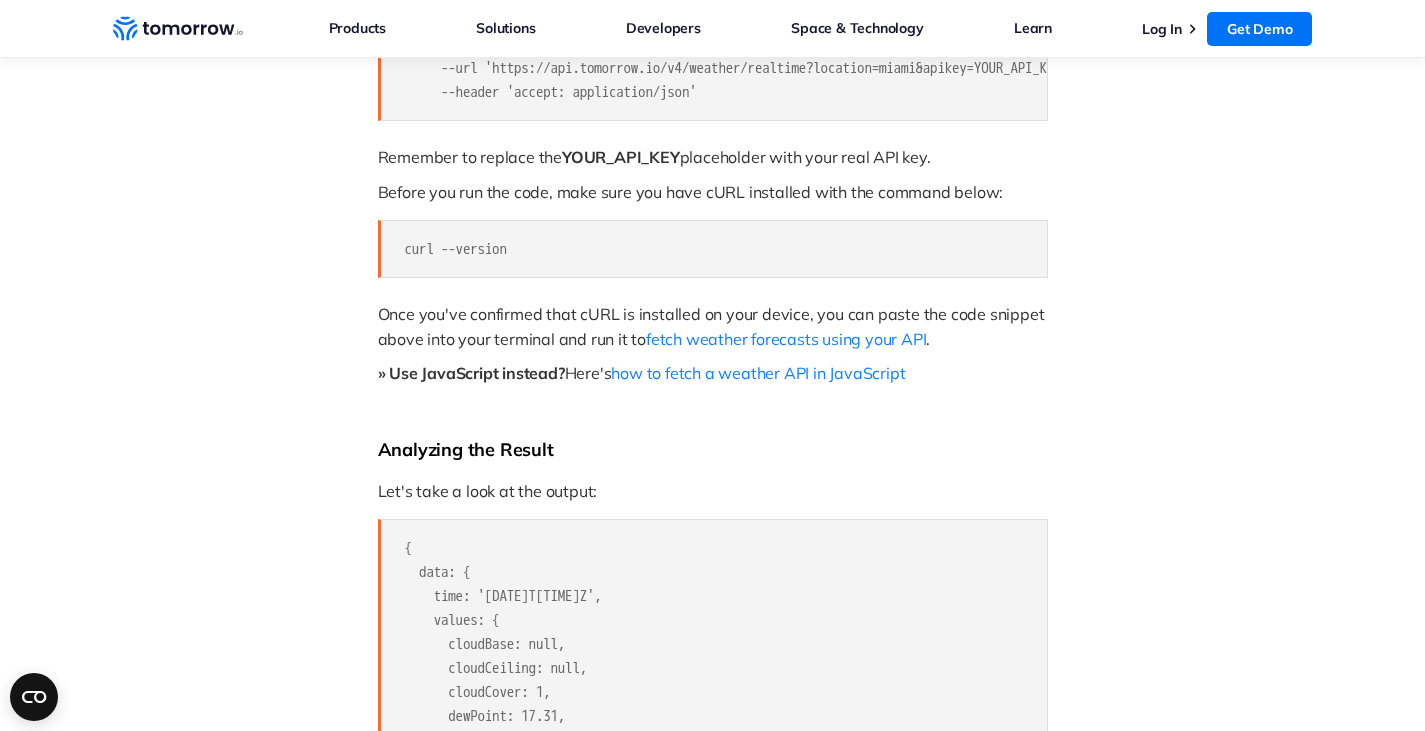 scroll, scrollTop: 2104, scrollLeft: 0, axis: vertical 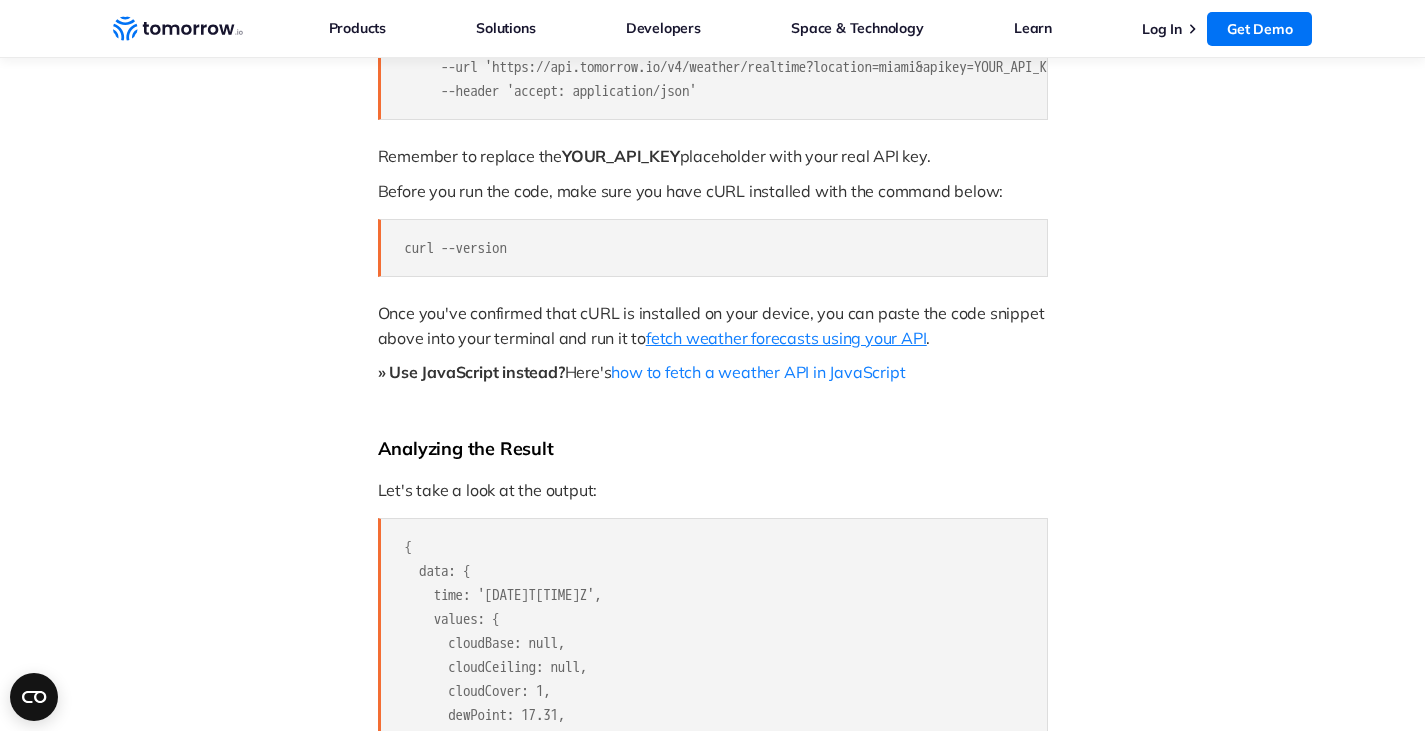 click on "fetch weather forecasts using your API" at bounding box center [786, 338] 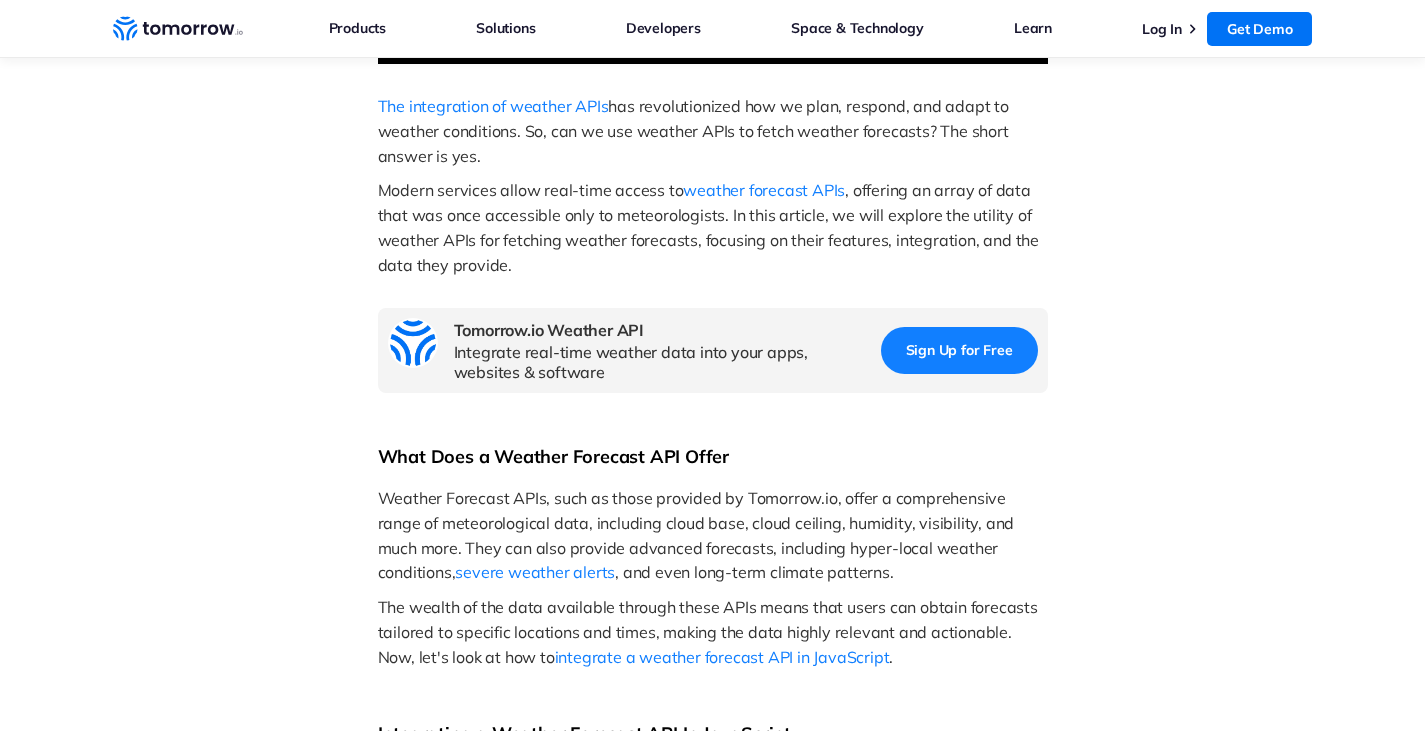 scroll, scrollTop: 779, scrollLeft: 0, axis: vertical 